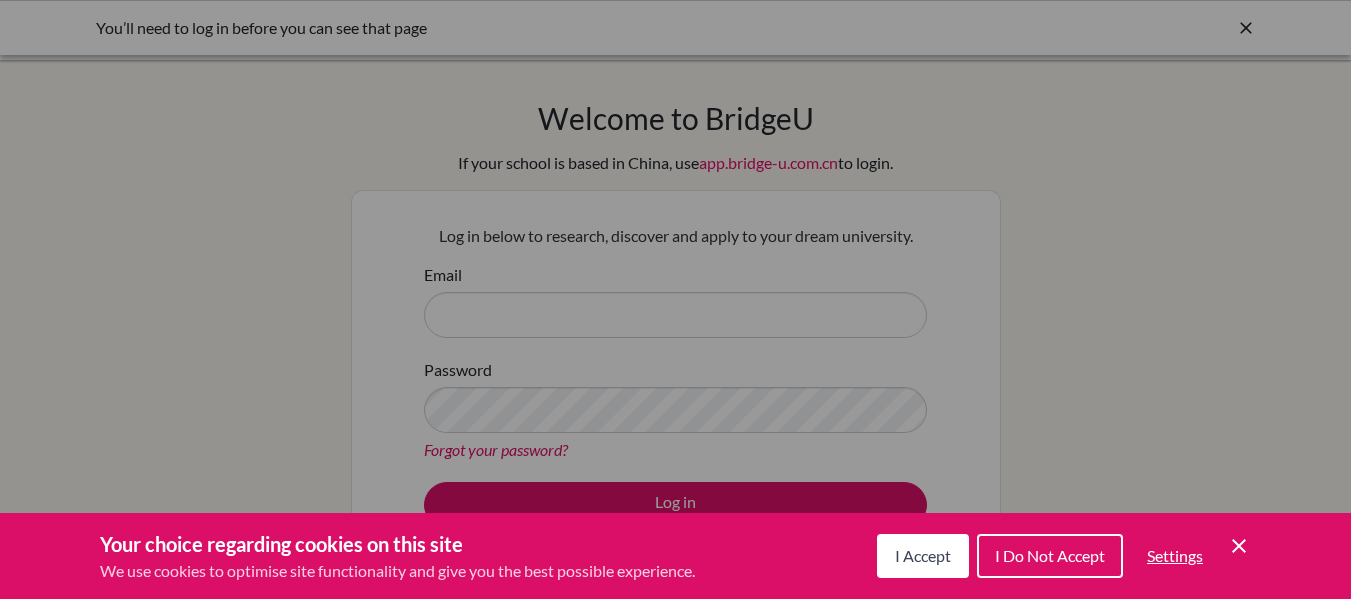 scroll, scrollTop: 0, scrollLeft: 0, axis: both 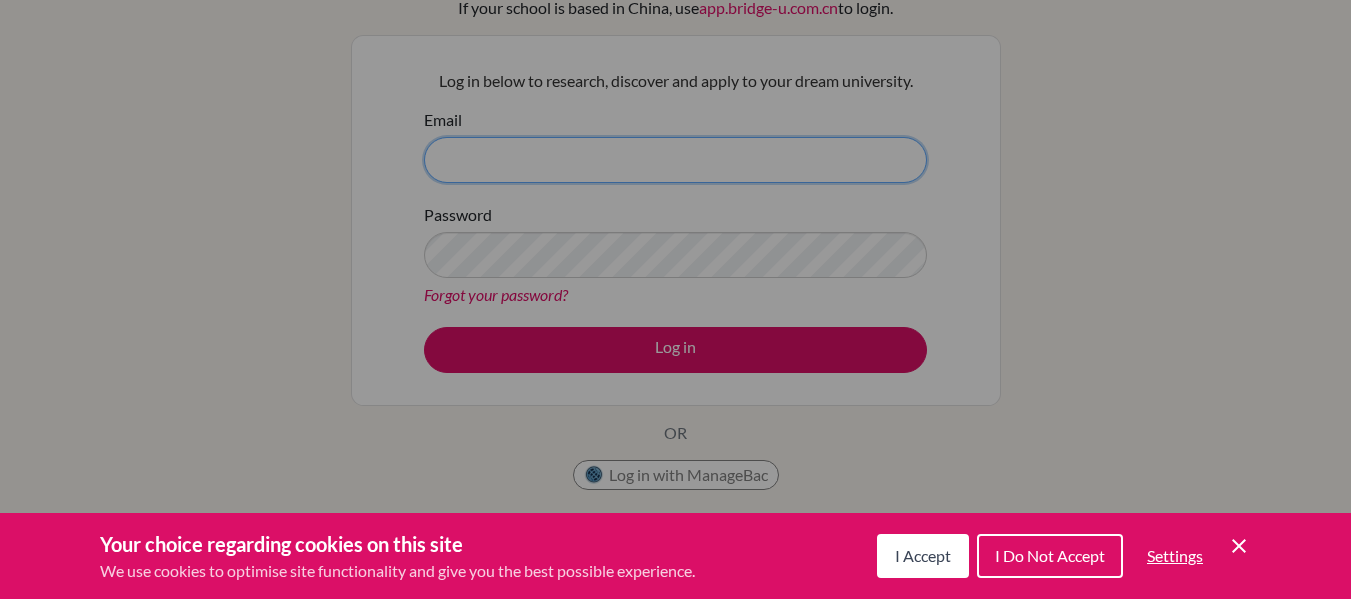 type 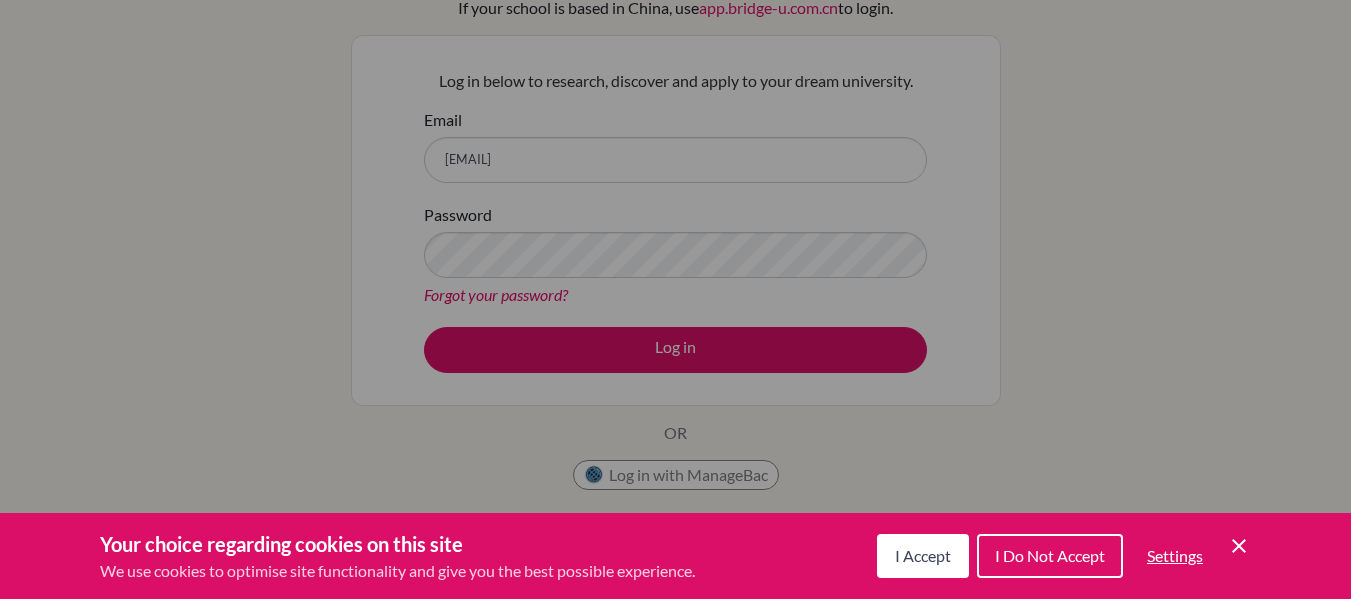 click at bounding box center [675, 299] 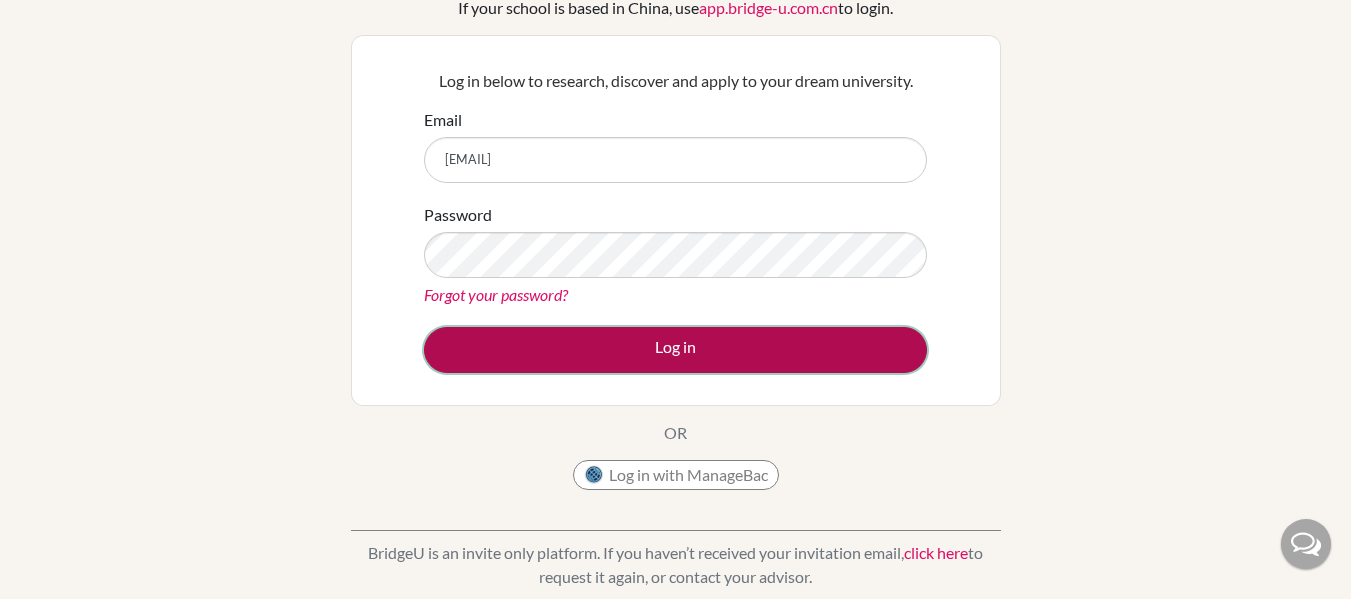 click on "Log in" at bounding box center [675, 350] 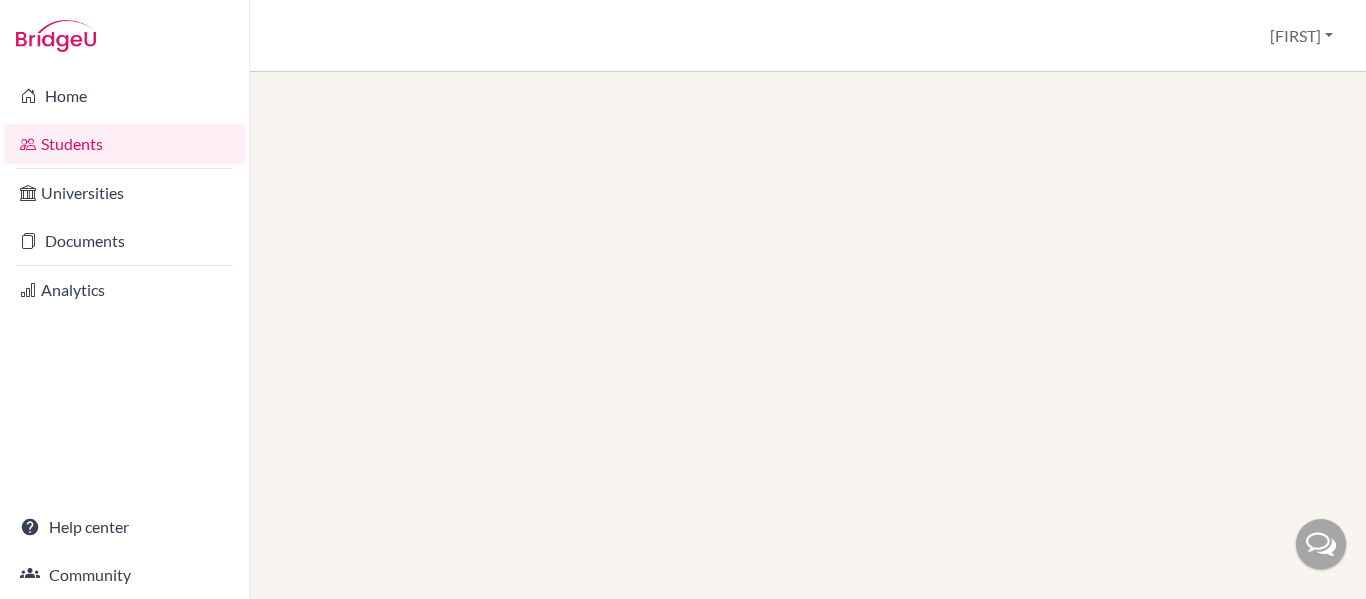 scroll, scrollTop: 0, scrollLeft: 0, axis: both 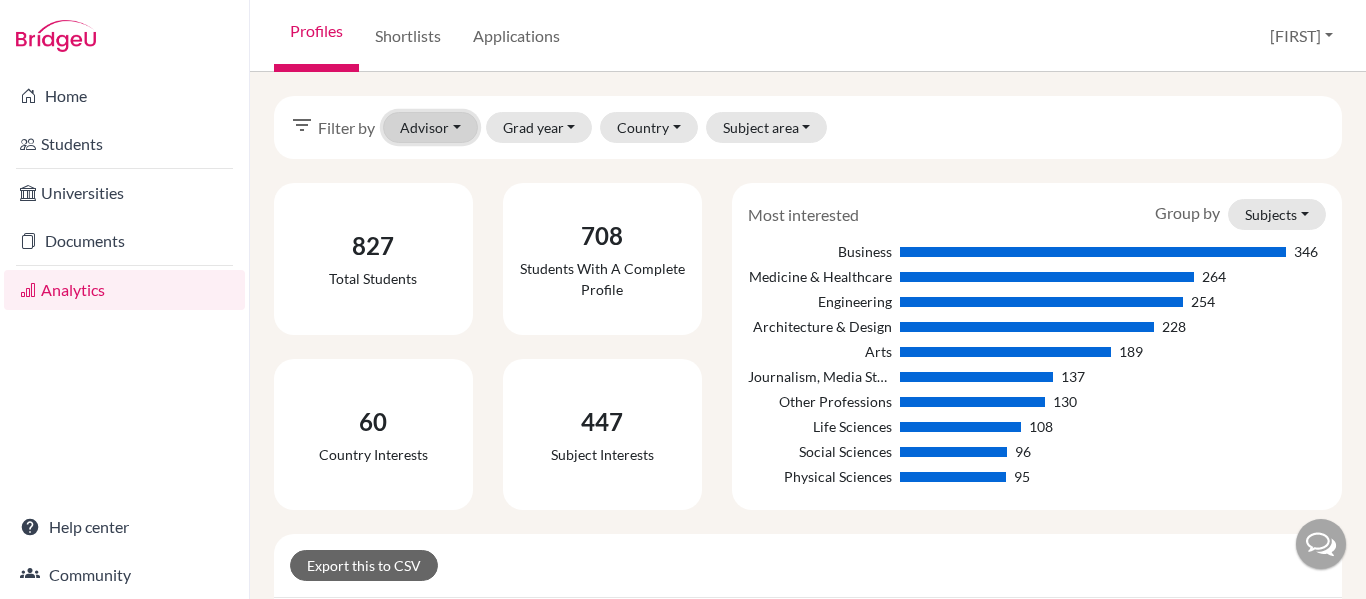 click on "Advisor" at bounding box center [430, 127] 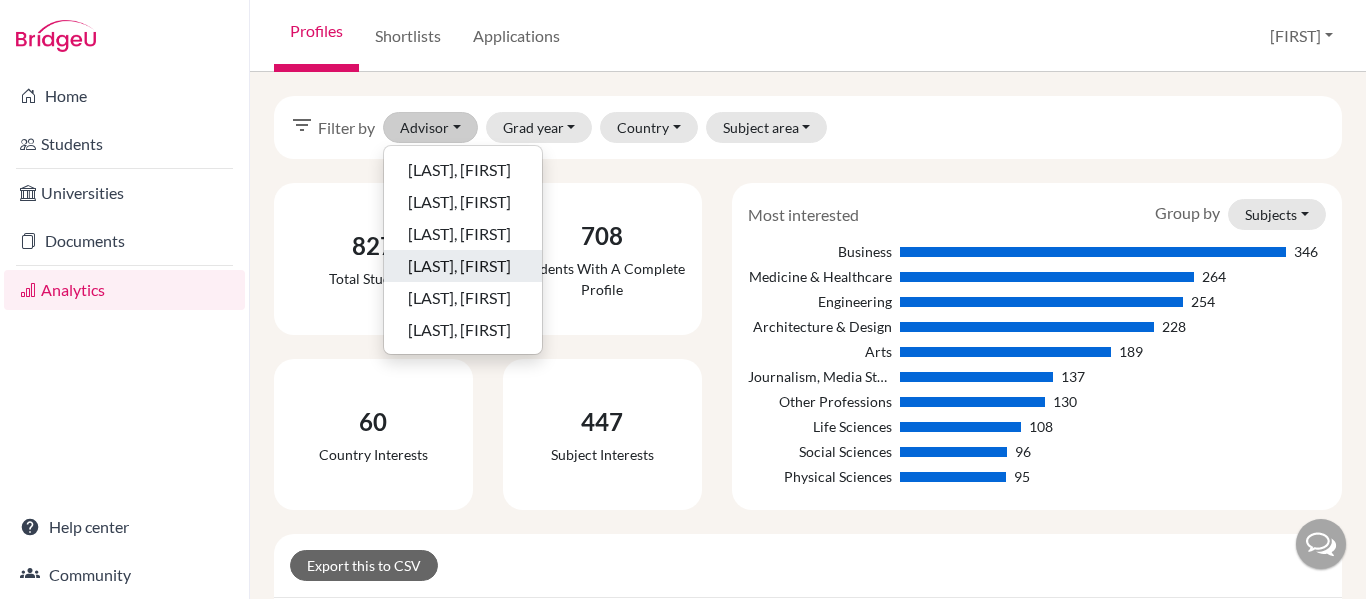 click on "Fernandez, Rene" at bounding box center [459, 266] 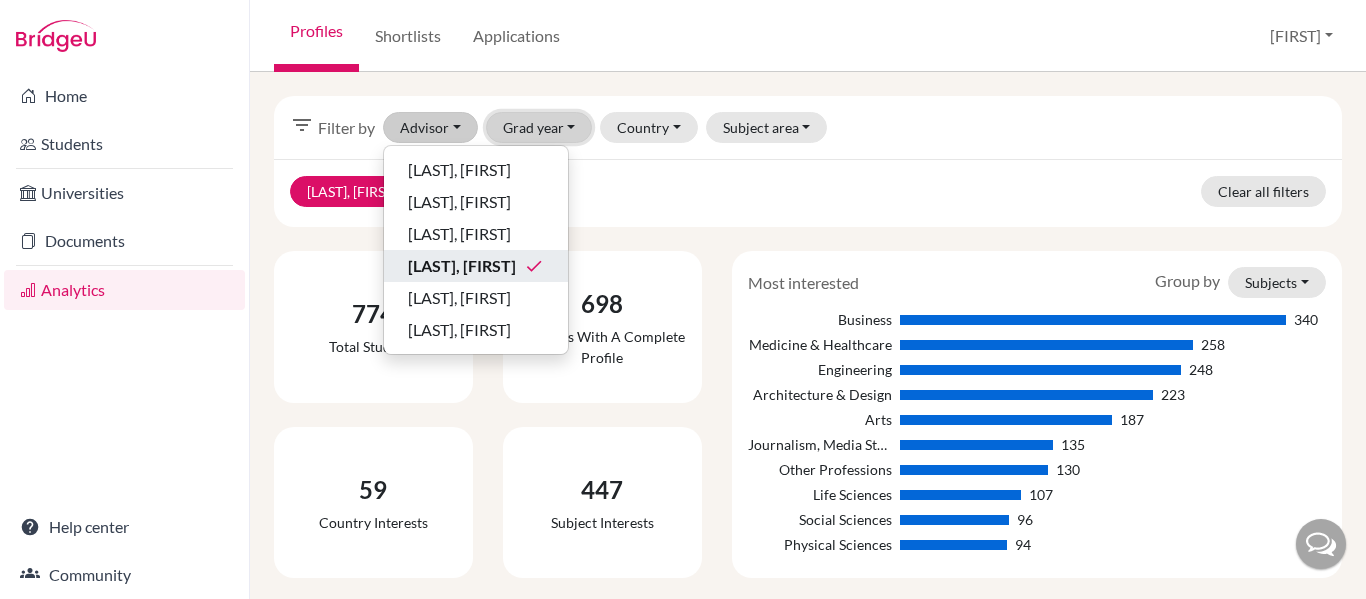 click on "Grad year" at bounding box center [539, 127] 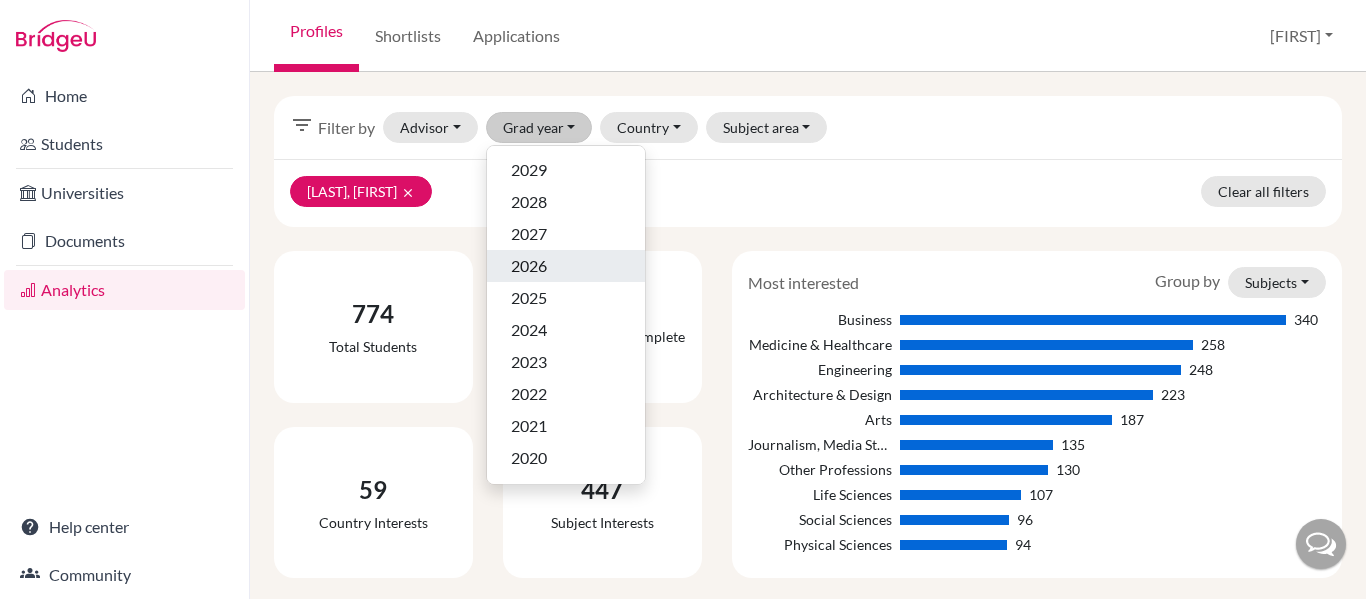 click on "2026" at bounding box center [566, 266] 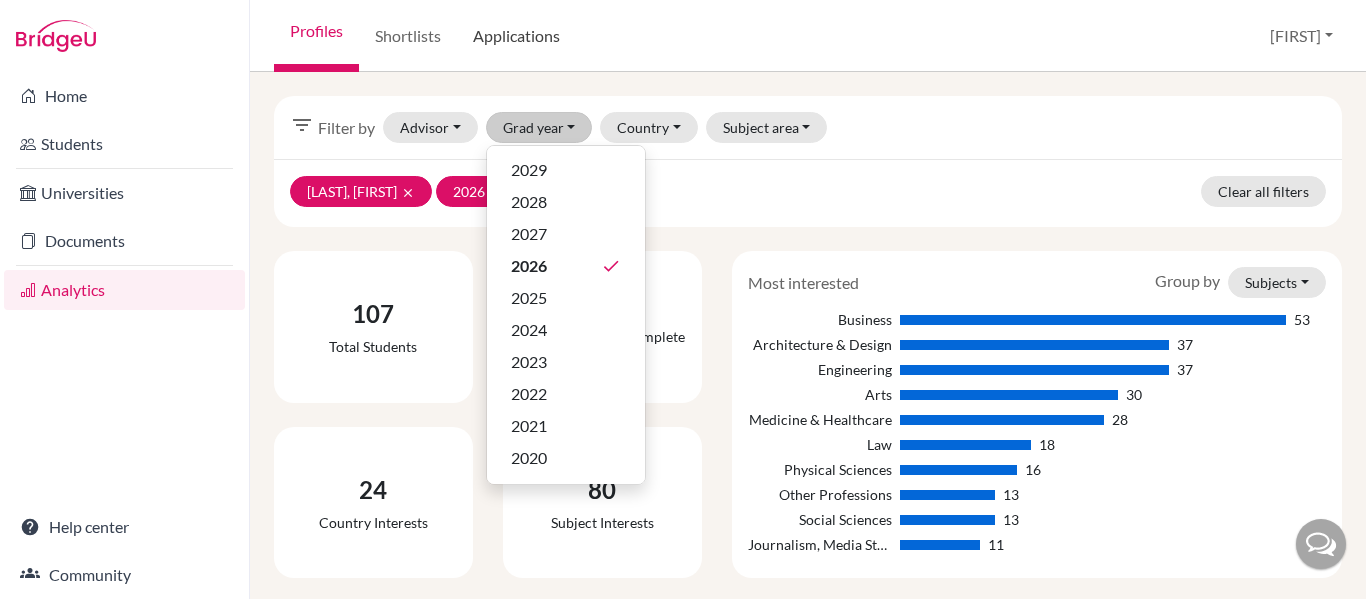 click on "Applications" at bounding box center (516, 36) 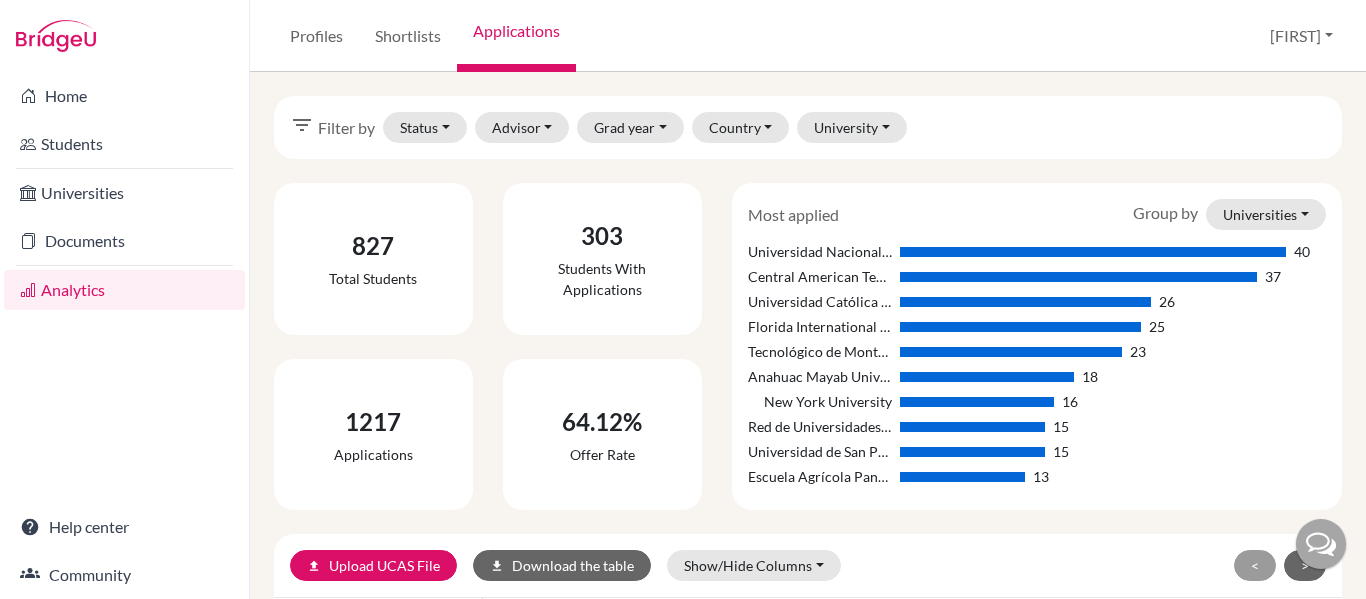 scroll, scrollTop: 0, scrollLeft: 0, axis: both 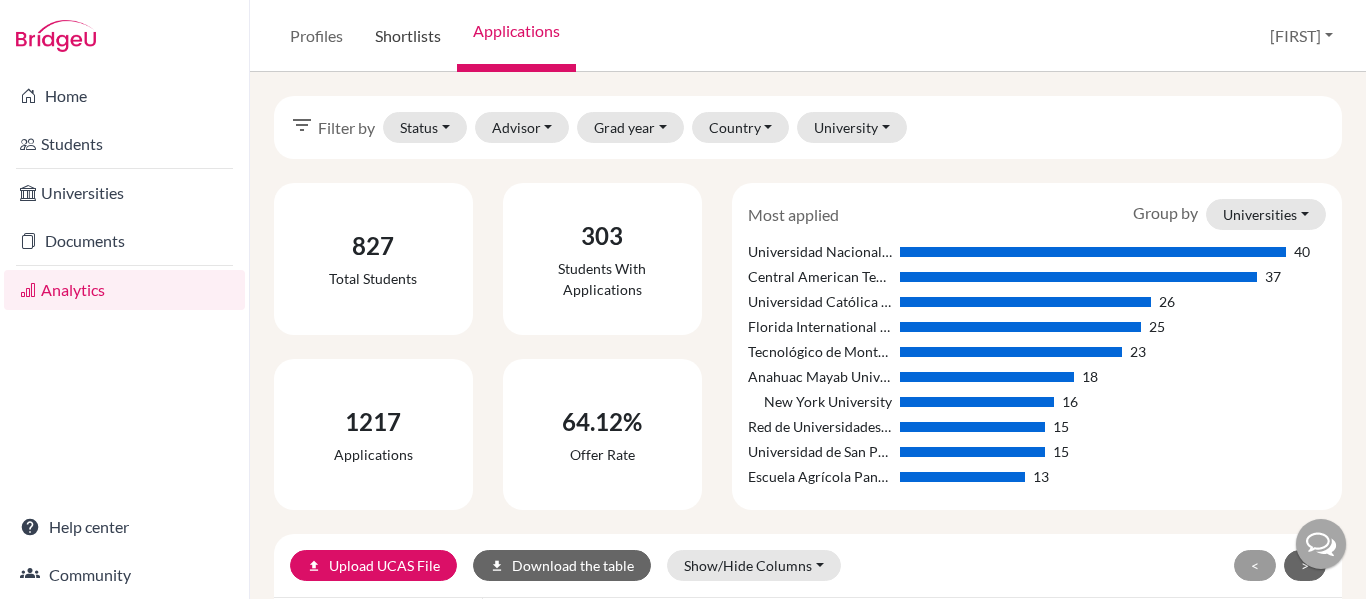 click on "Shortlists" at bounding box center [408, 36] 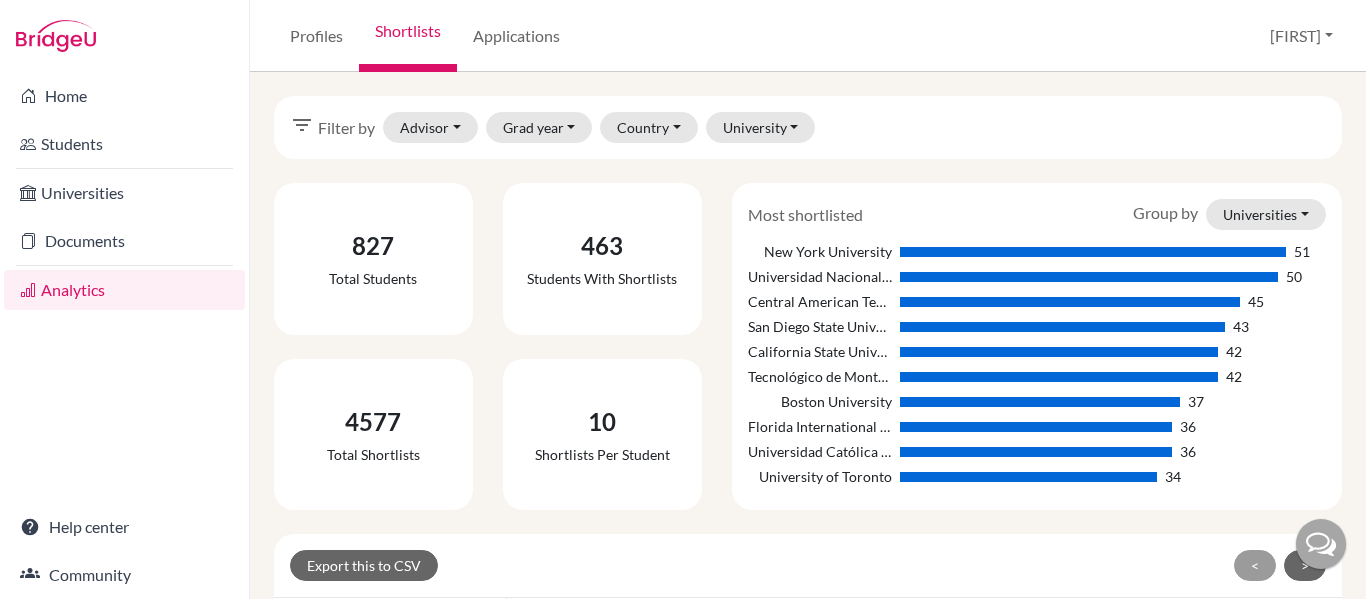 scroll, scrollTop: 0, scrollLeft: 0, axis: both 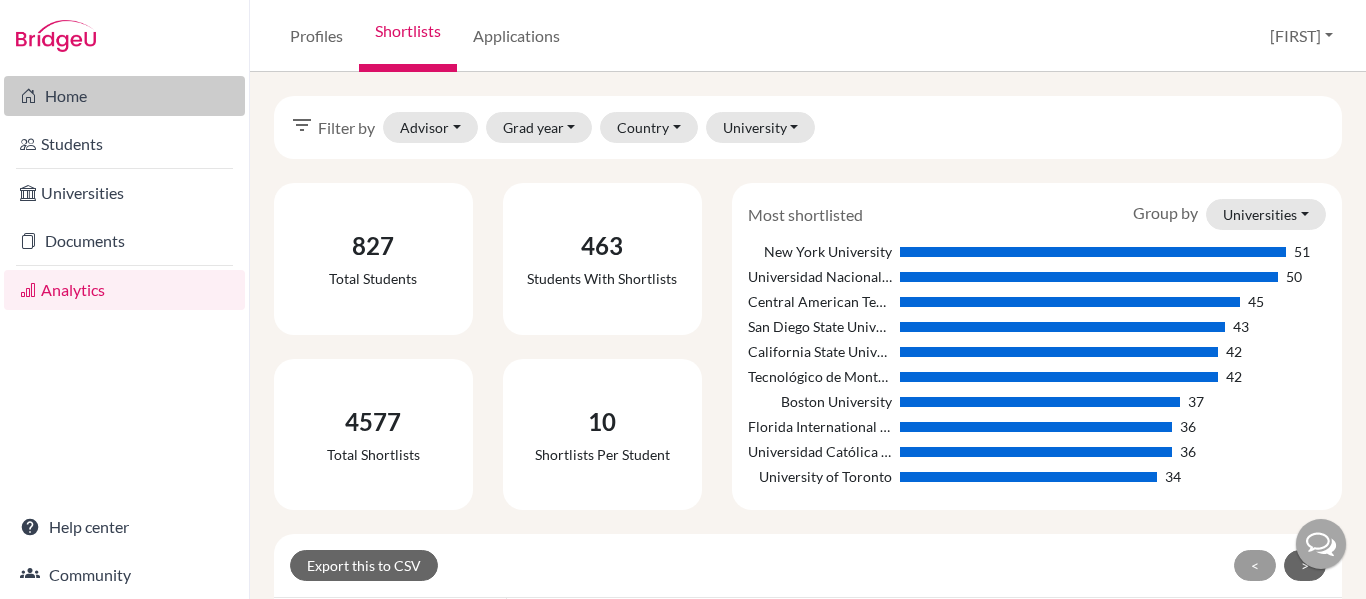 click on "Home" at bounding box center [124, 96] 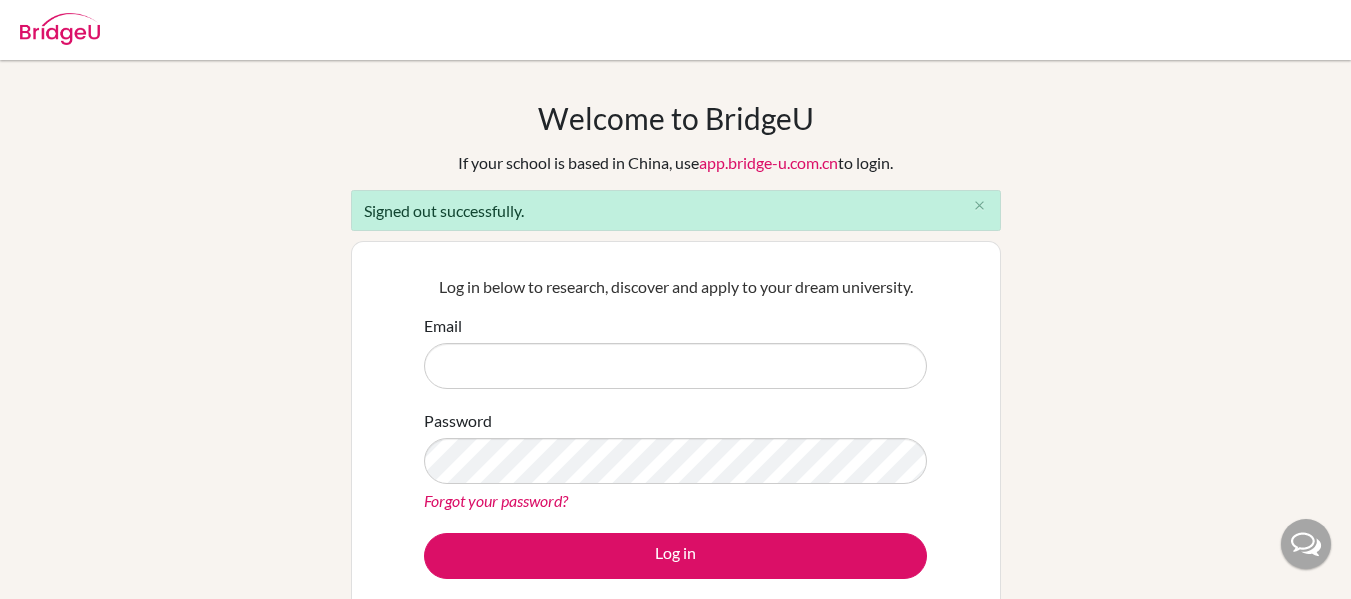 scroll, scrollTop: 0, scrollLeft: 0, axis: both 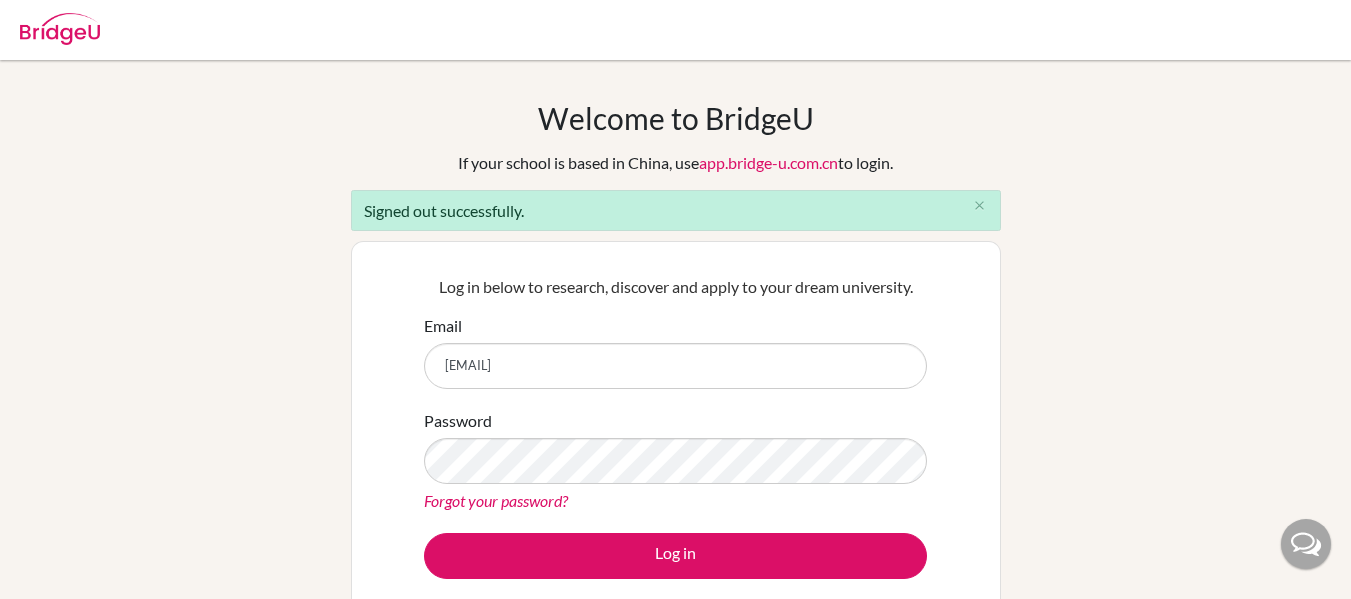 drag, startPoint x: 703, startPoint y: 357, endPoint x: 308, endPoint y: 374, distance: 395.36566 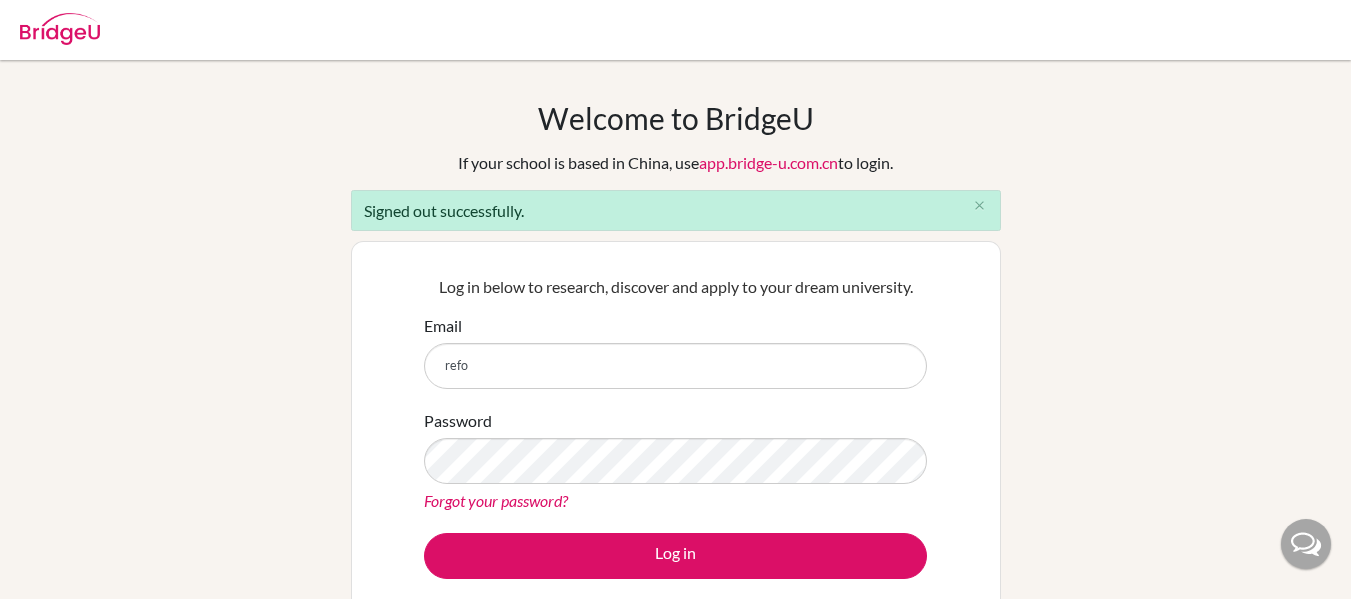 type on "[EMAIL]" 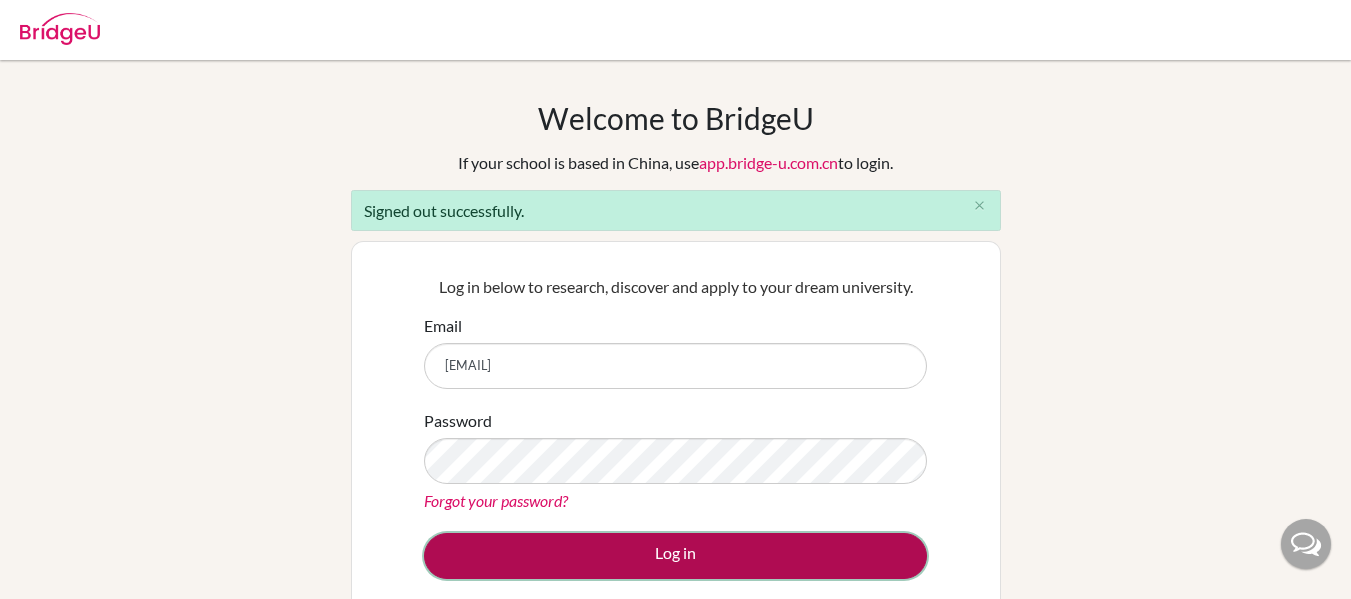 click on "Log in" at bounding box center [675, 556] 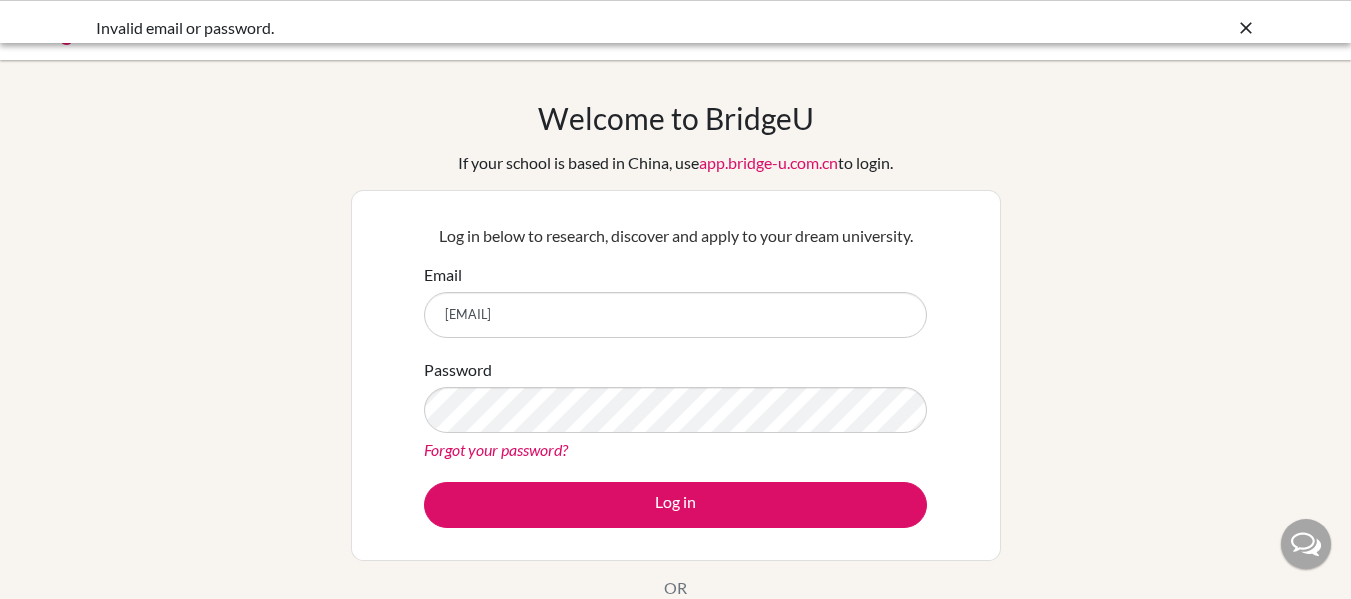 scroll, scrollTop: 0, scrollLeft: 0, axis: both 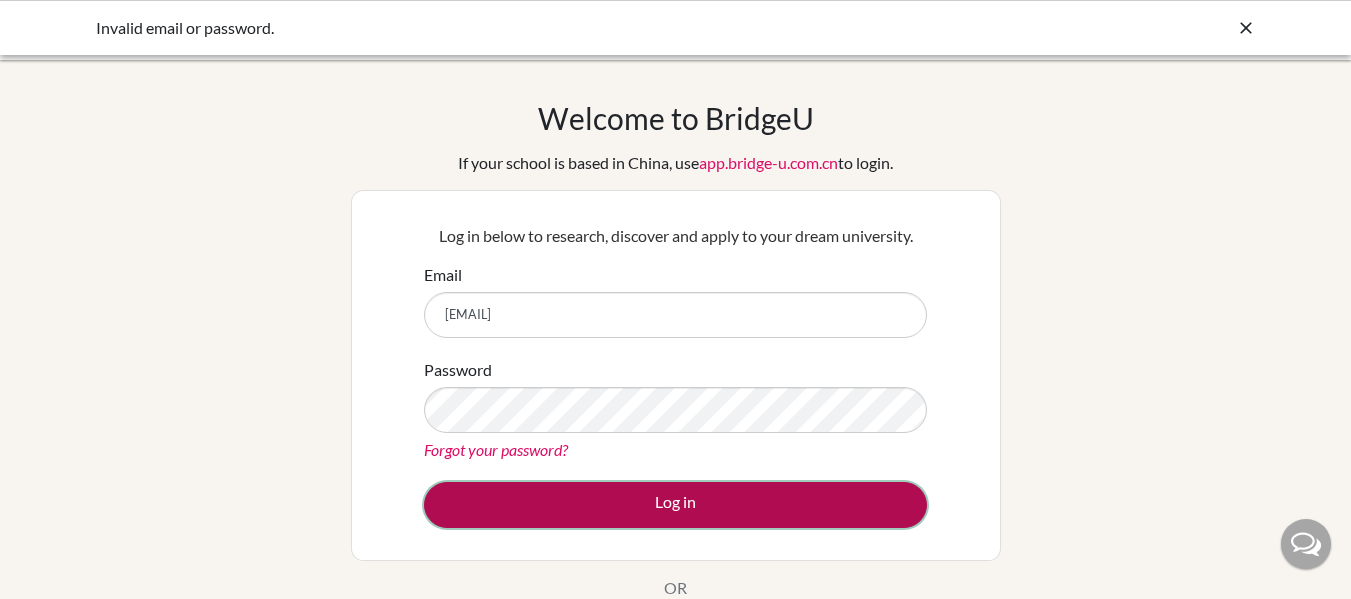 click on "Log in" at bounding box center (675, 505) 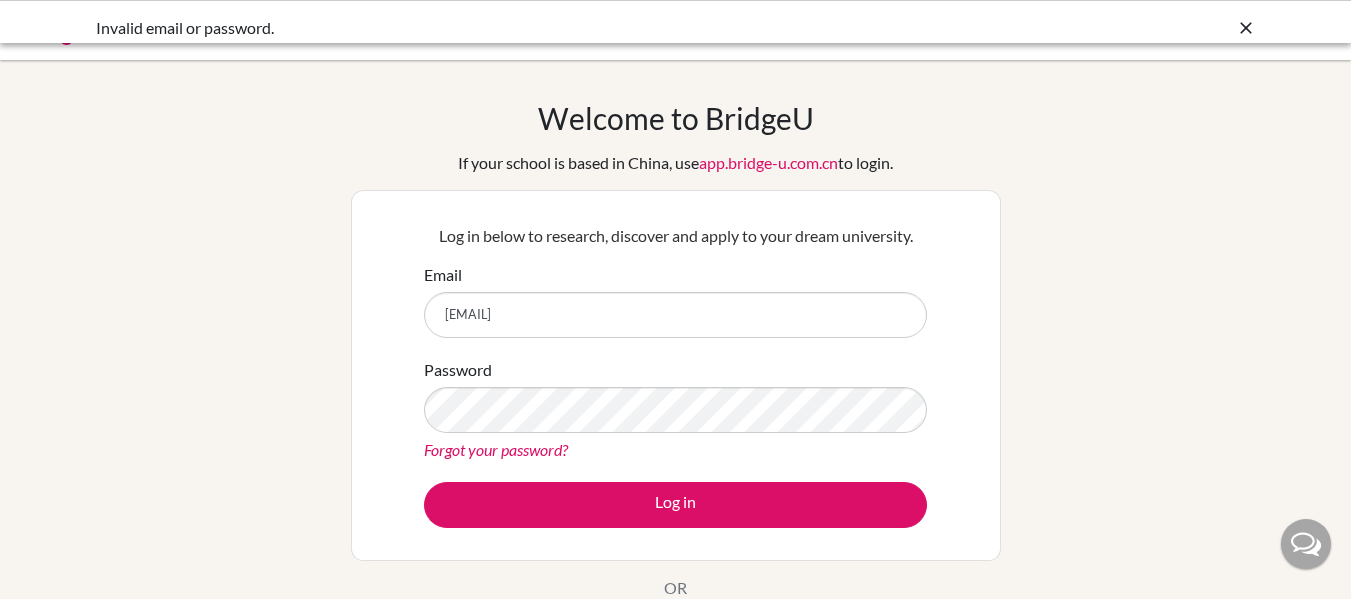 scroll, scrollTop: 0, scrollLeft: 0, axis: both 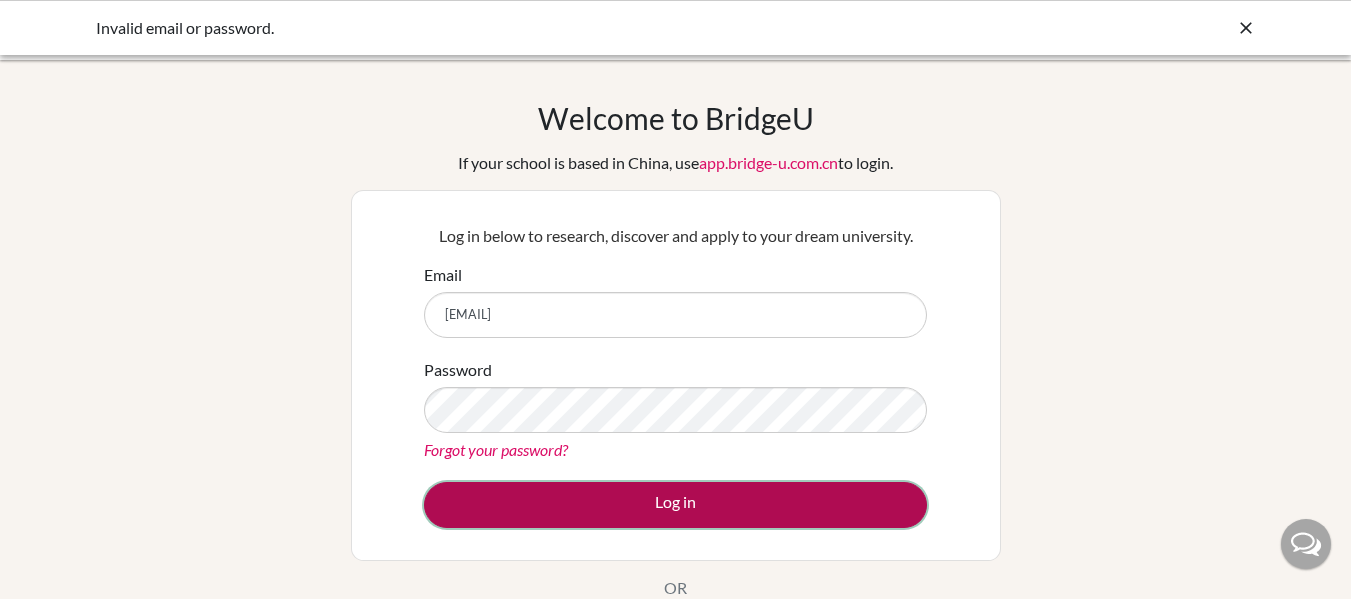 click on "Log in" at bounding box center [675, 505] 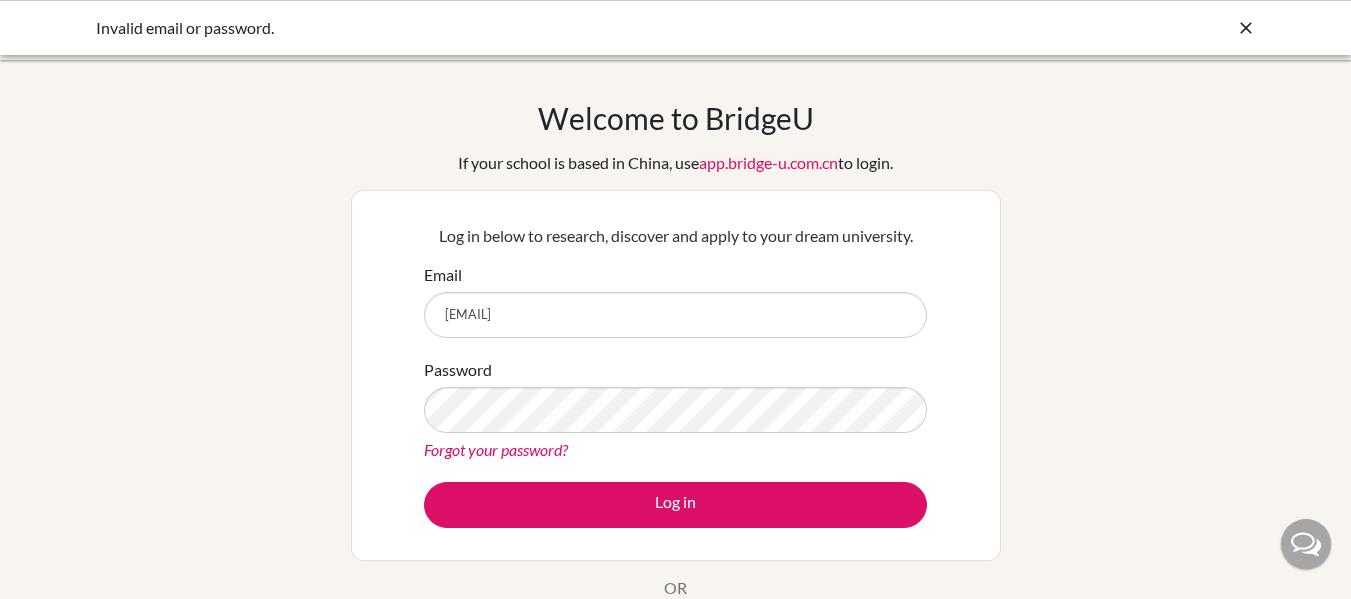 scroll, scrollTop: 0, scrollLeft: 0, axis: both 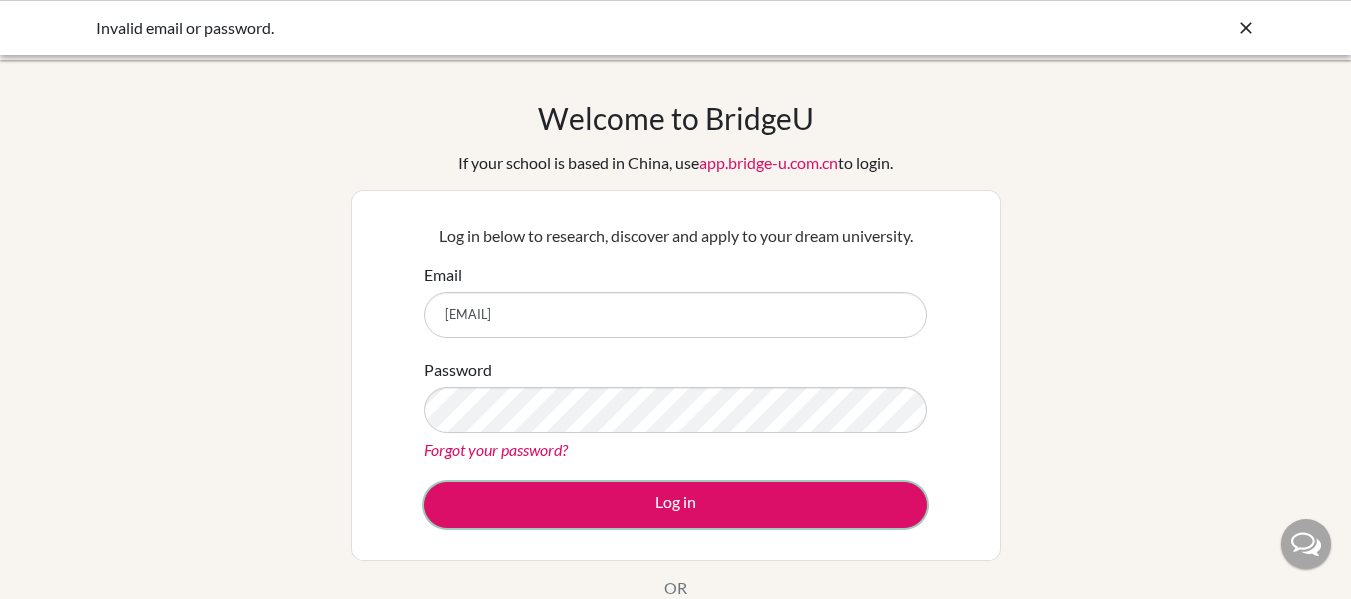 click on "Log in" at bounding box center (675, 505) 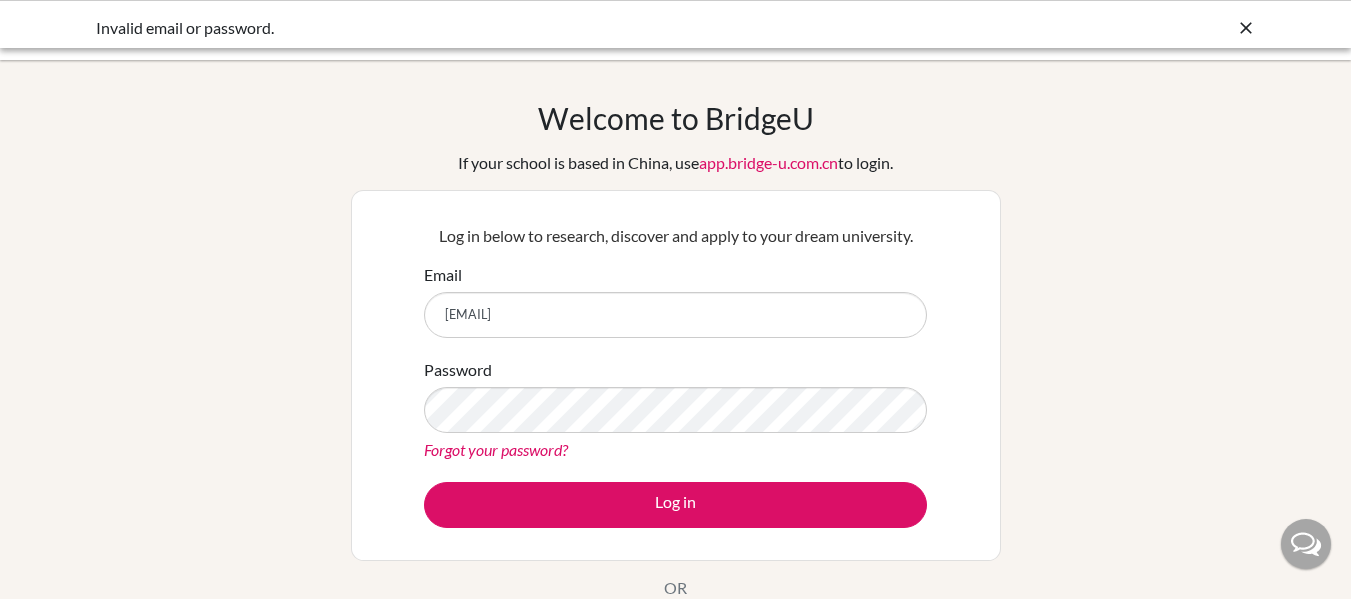 scroll, scrollTop: 0, scrollLeft: 0, axis: both 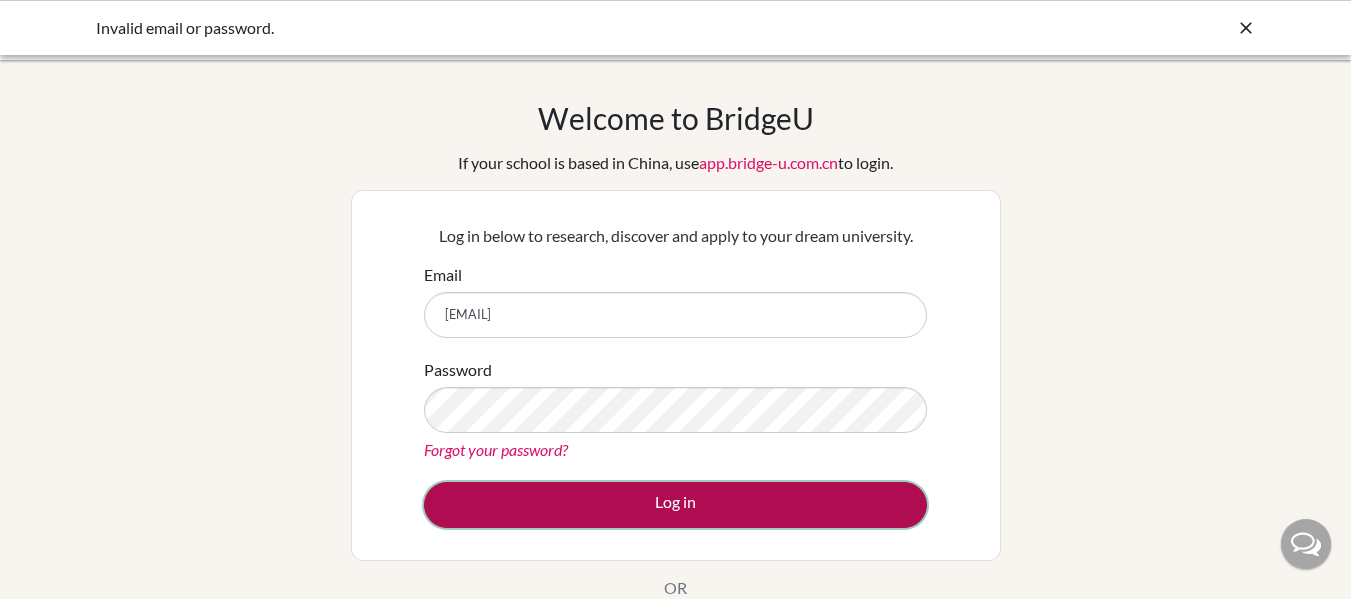 click on "Log in" at bounding box center (675, 505) 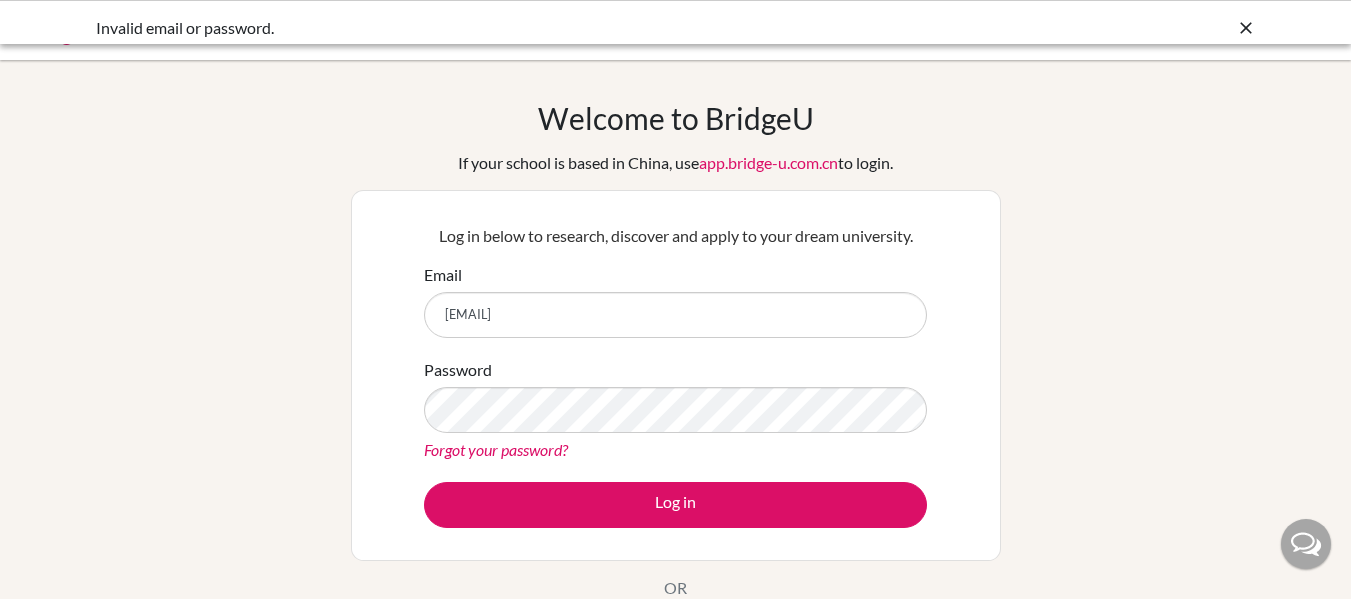 scroll, scrollTop: 0, scrollLeft: 0, axis: both 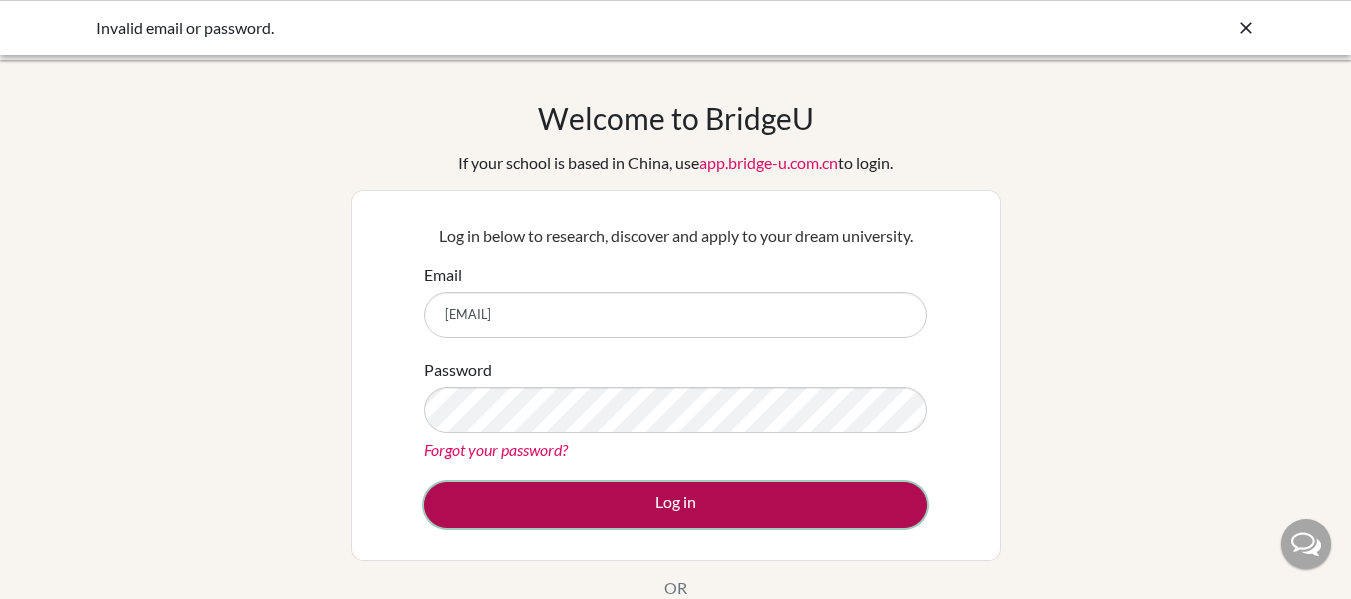 click on "Log in" at bounding box center [675, 505] 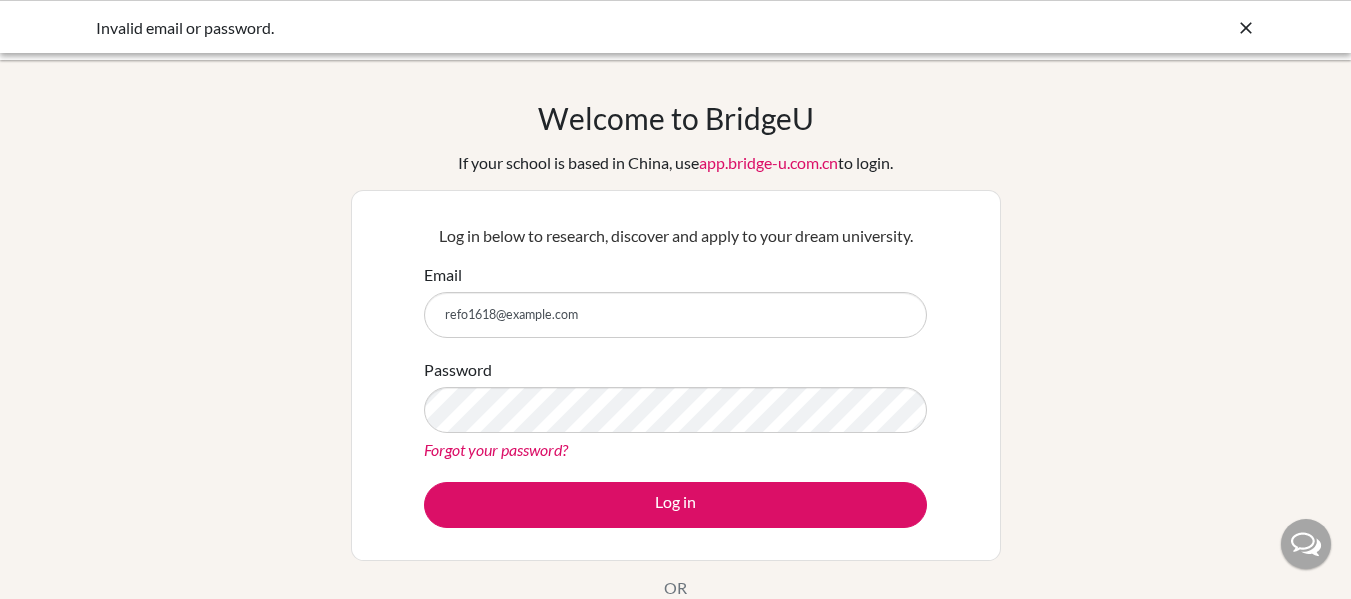 scroll, scrollTop: 0, scrollLeft: 0, axis: both 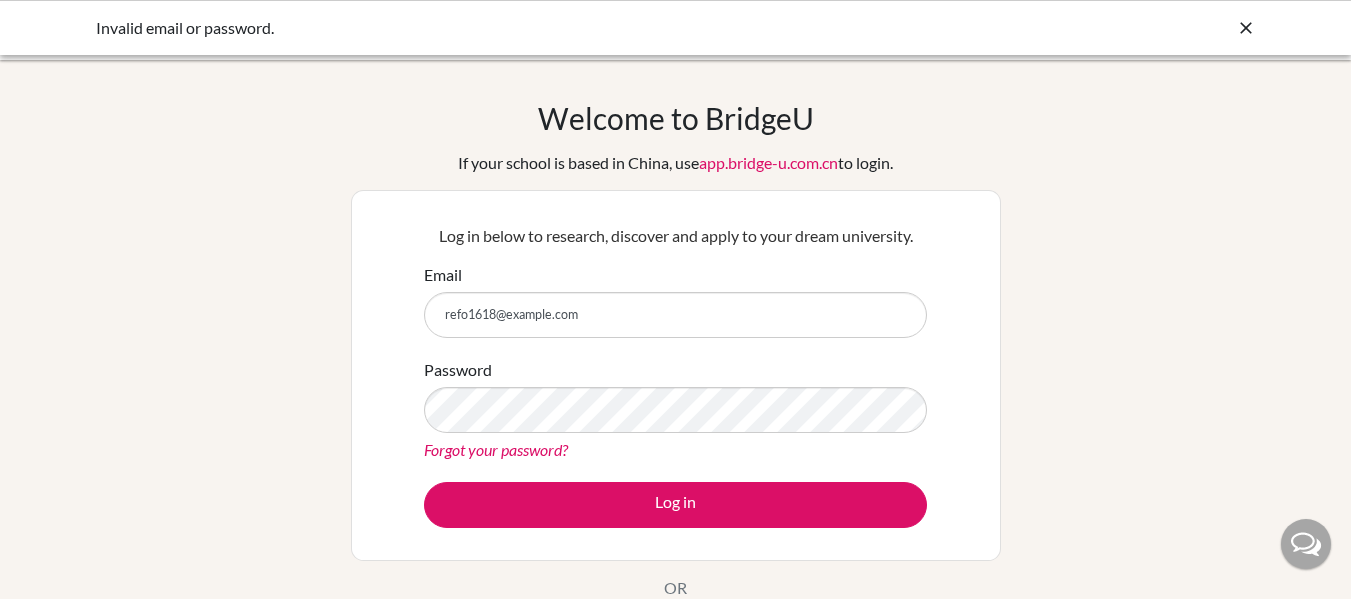 click on "refo1618@hotmail.com" at bounding box center [675, 315] 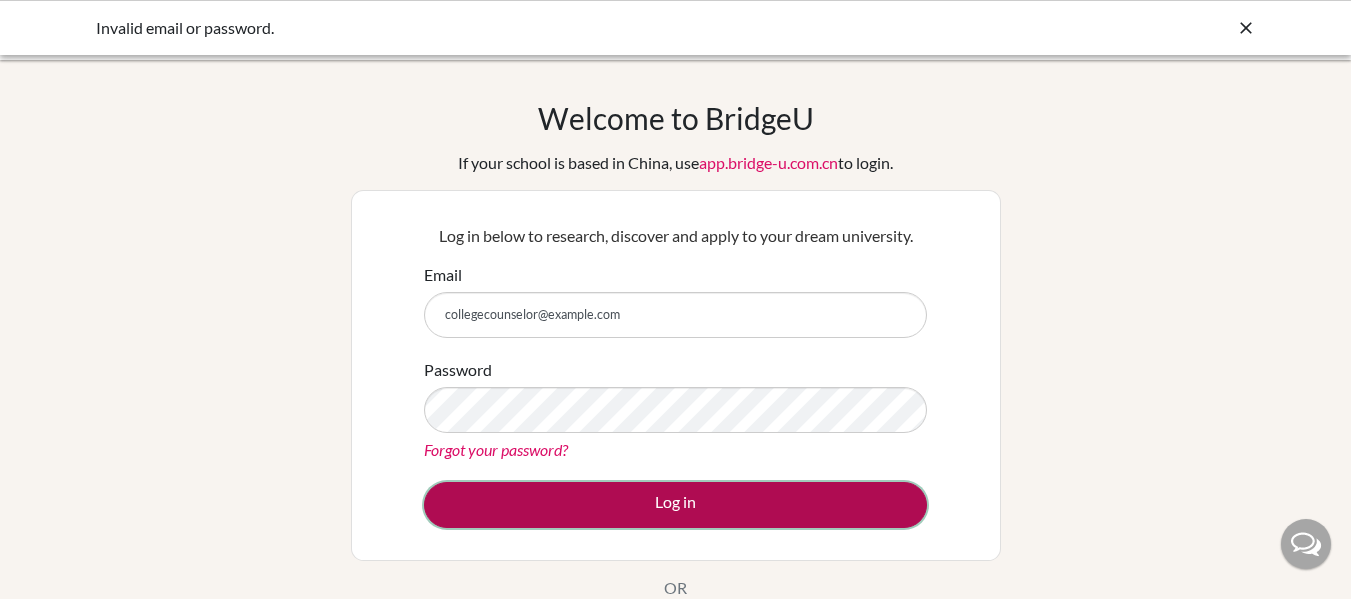 click on "Log in" at bounding box center [675, 505] 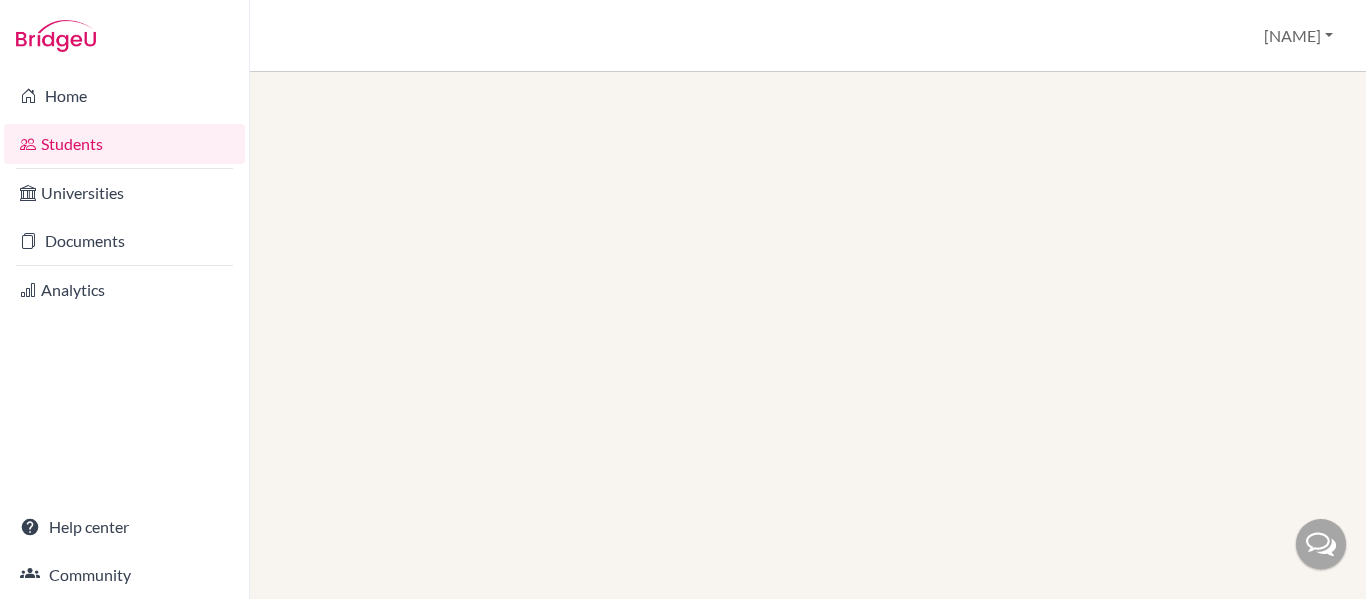 scroll, scrollTop: 0, scrollLeft: 0, axis: both 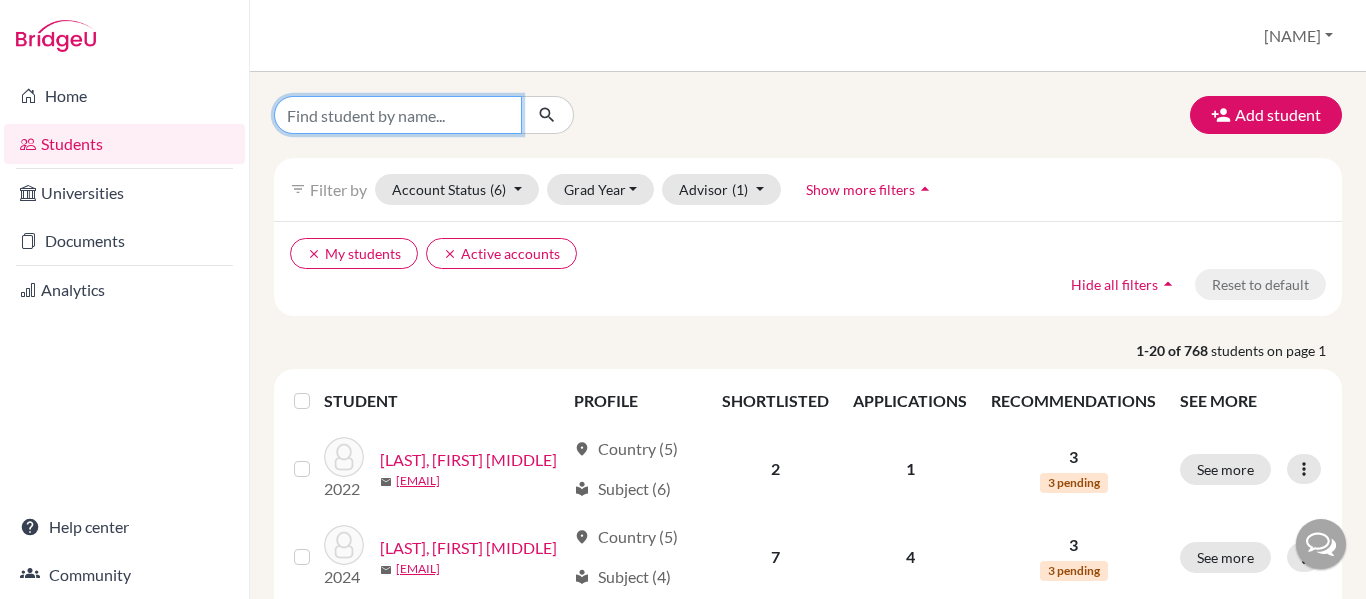 click at bounding box center (398, 115) 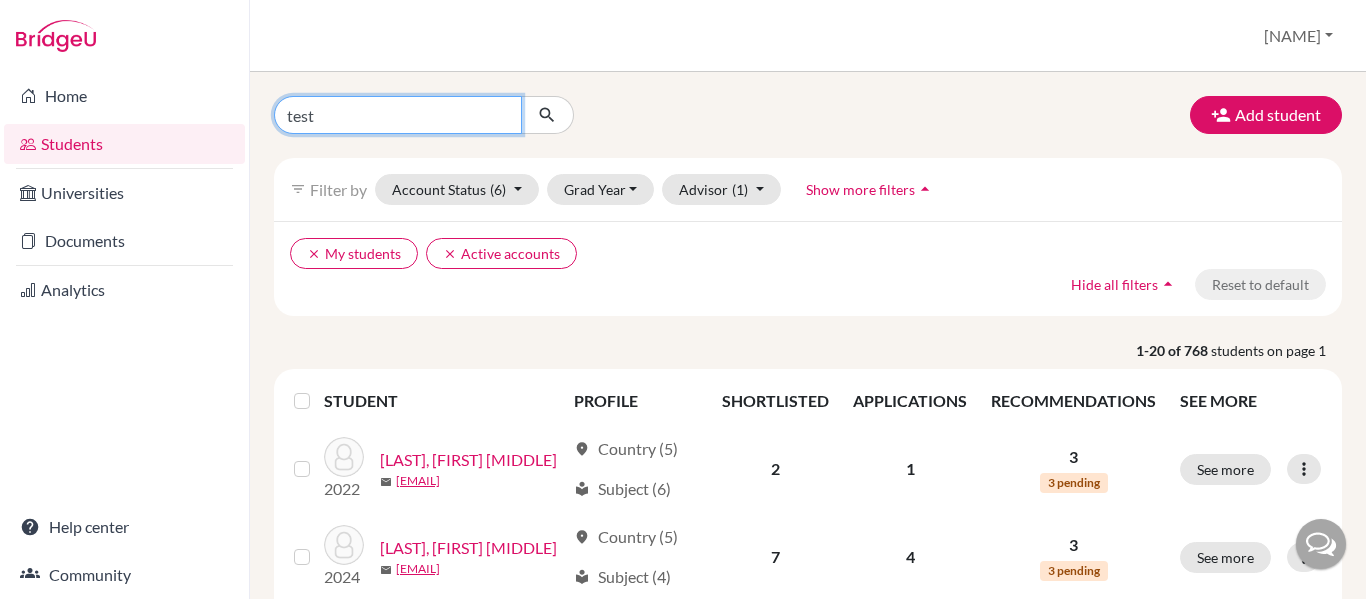 type on "test" 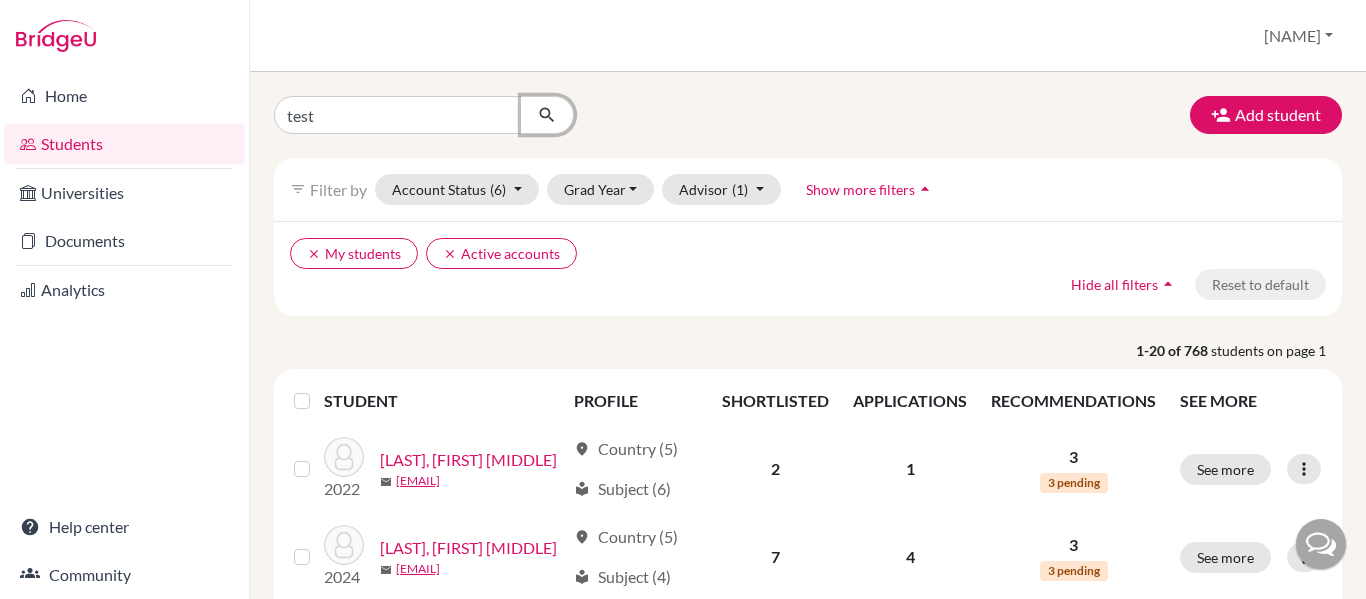 click at bounding box center [547, 115] 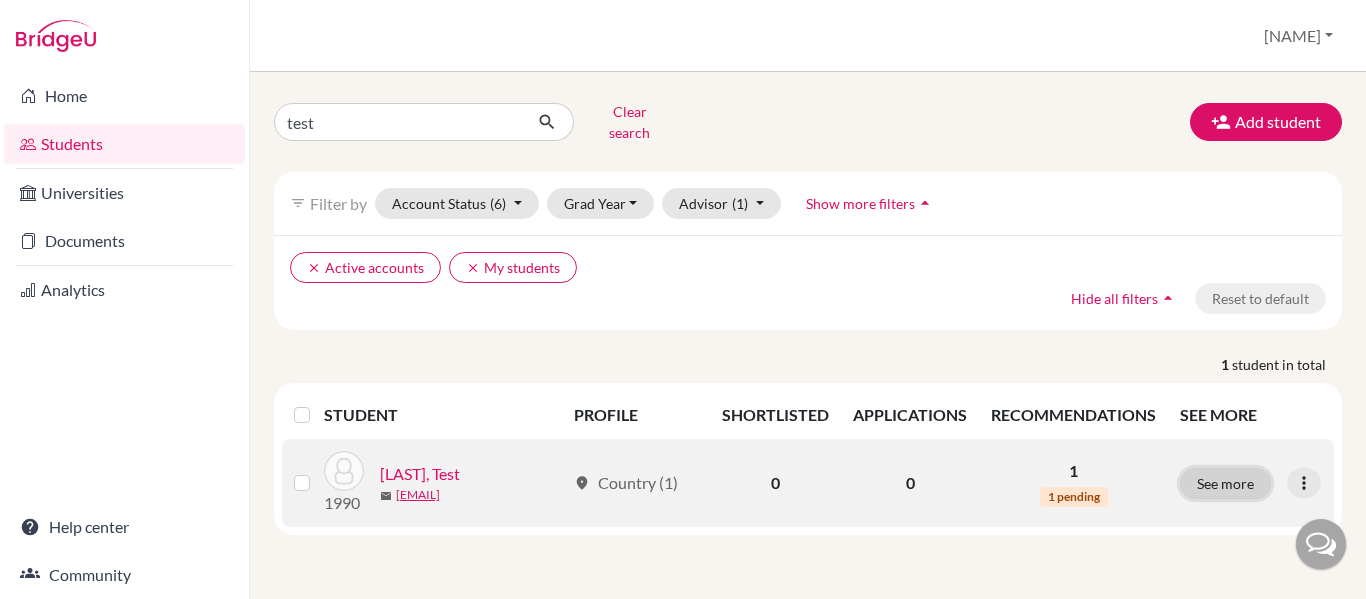 click on "See more" at bounding box center [1225, 483] 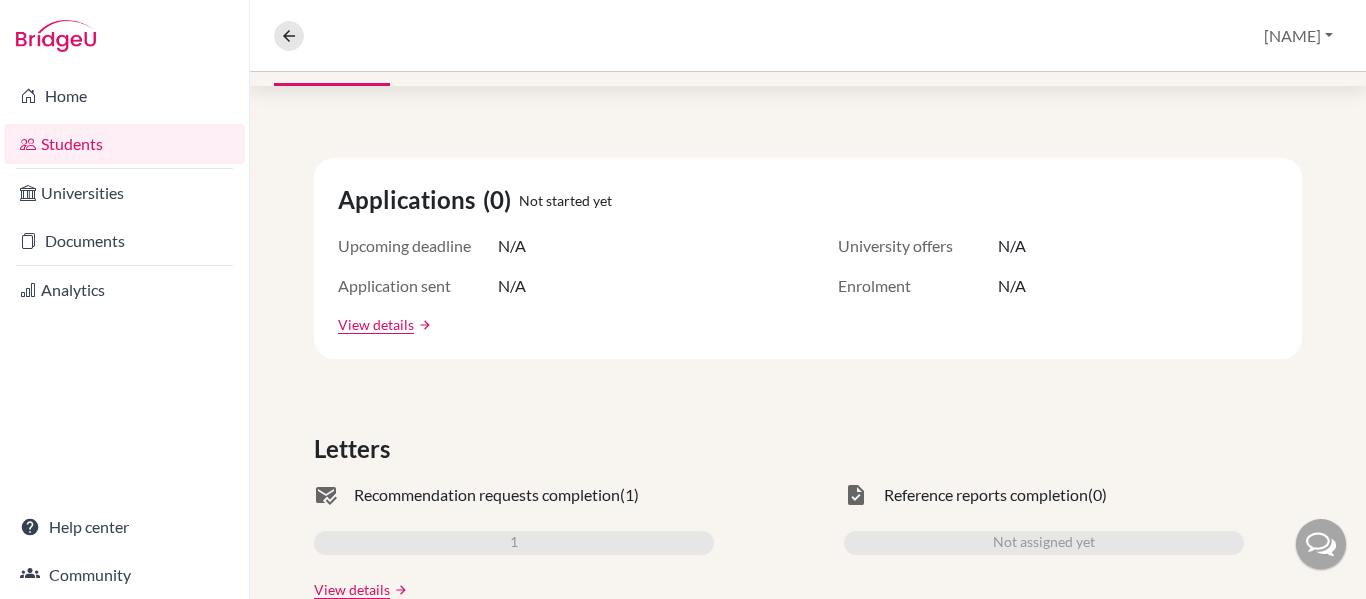 scroll, scrollTop: 0, scrollLeft: 0, axis: both 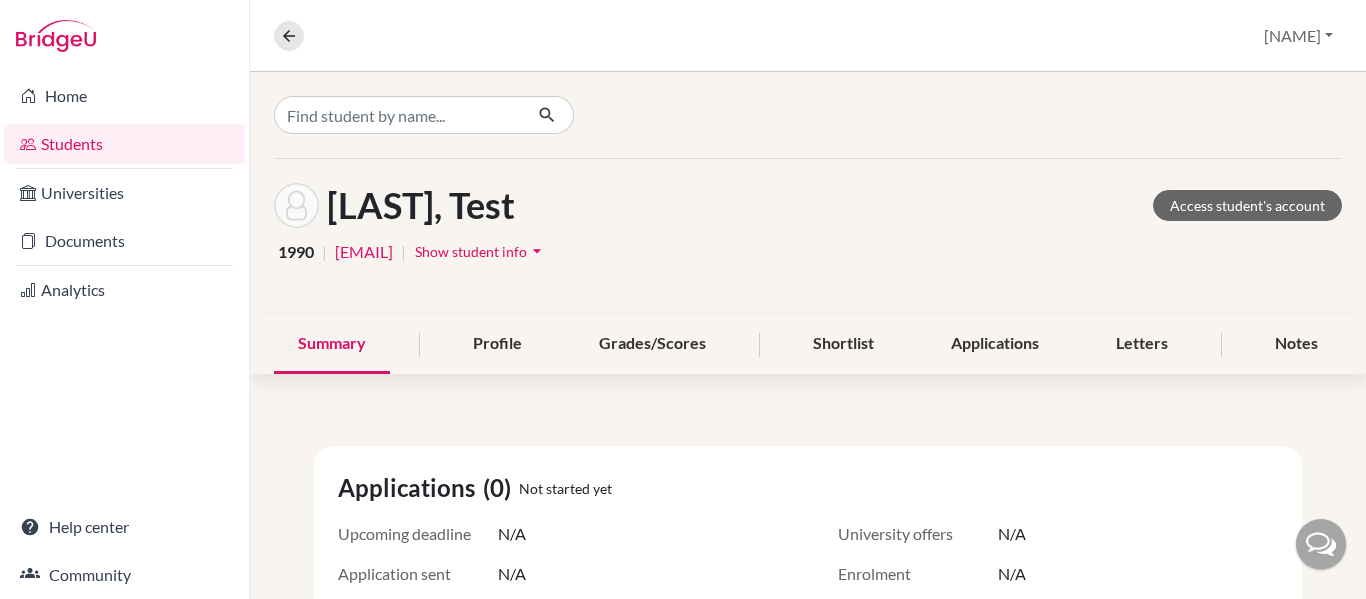 click on "arrow_drop_down" at bounding box center [537, 251] 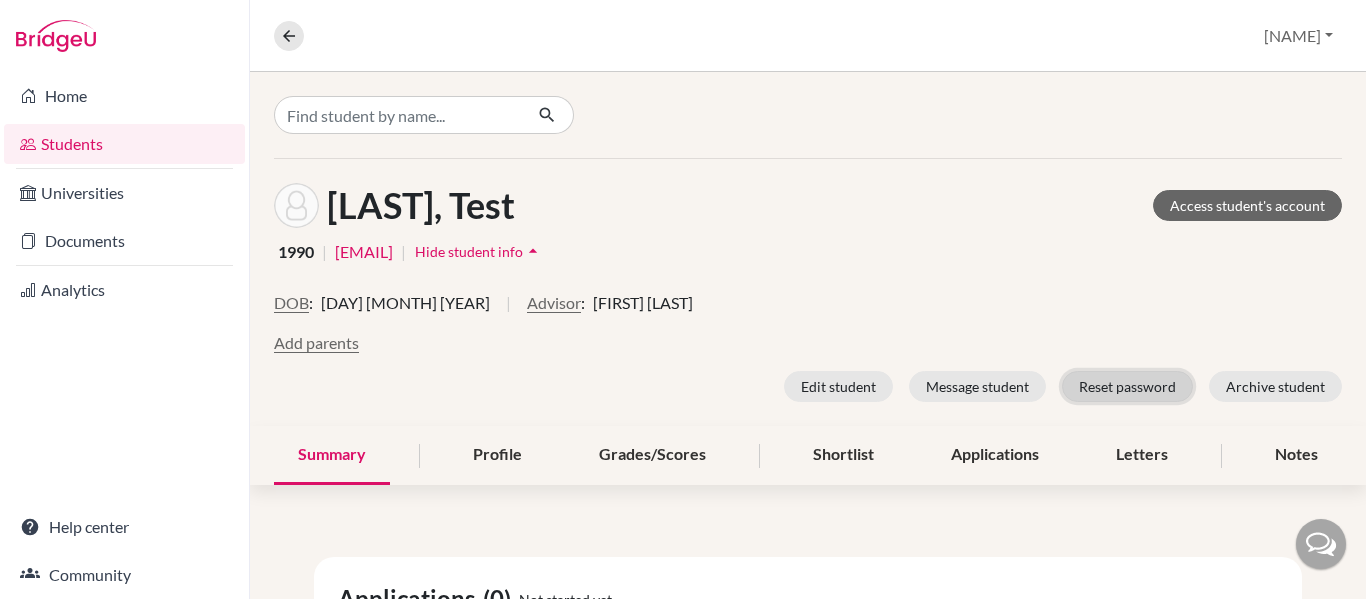 click on "Reset password" 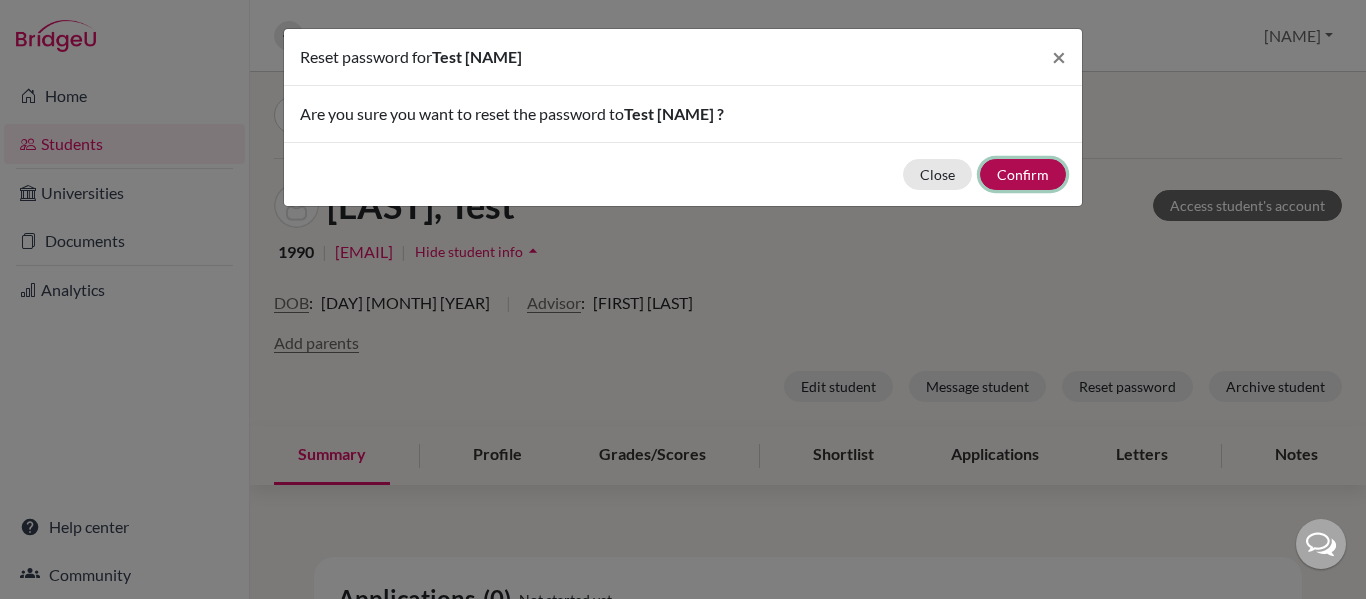 click on "Confirm" at bounding box center [1023, 174] 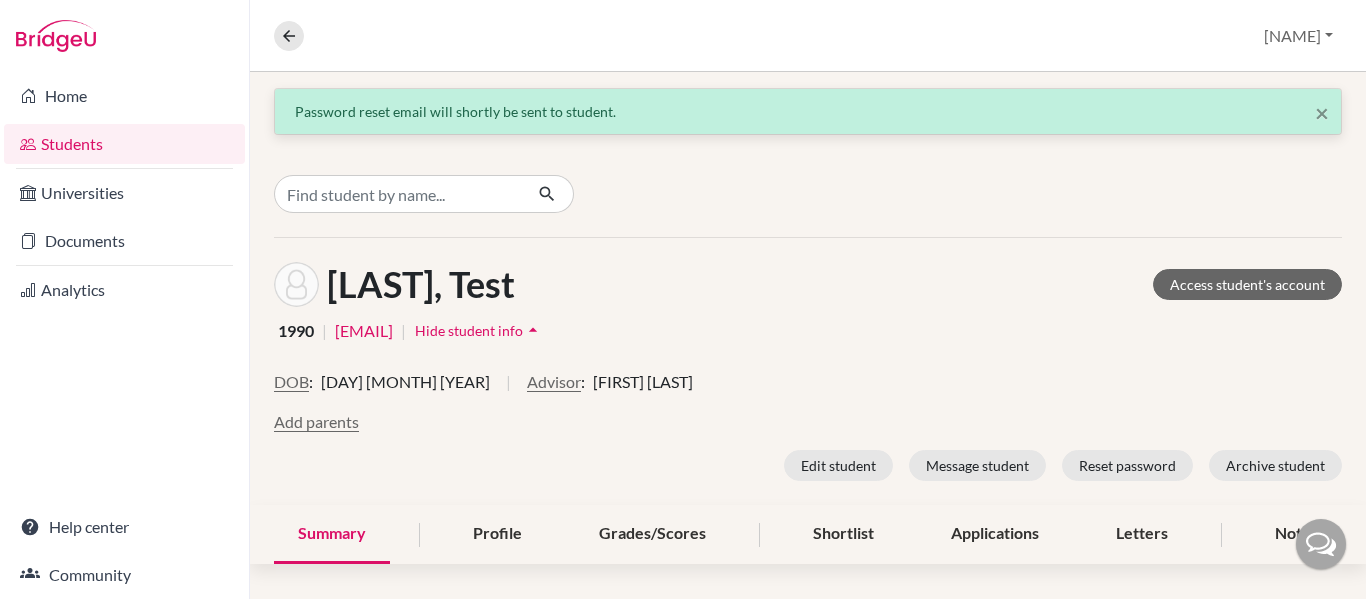 click on "arrow_drop_up" at bounding box center (533, 330) 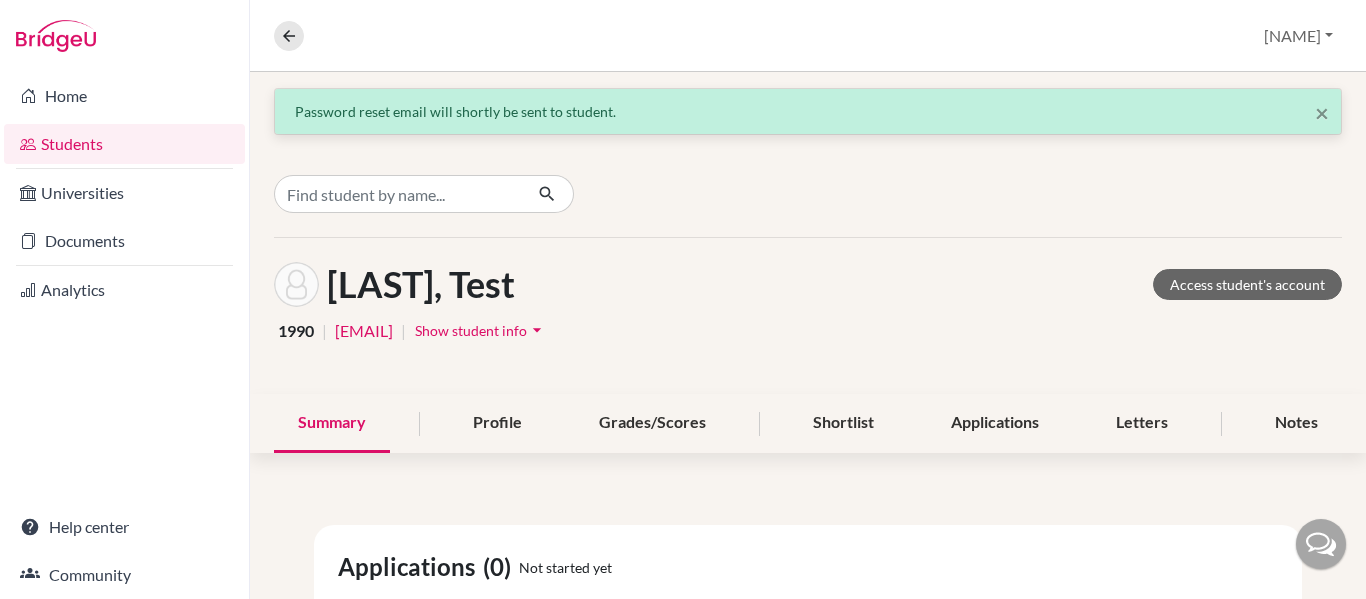 click on "Rene, Test  Access student's account 1990 | refo1618@hotmail.com | Show student info arrow_drop_down" 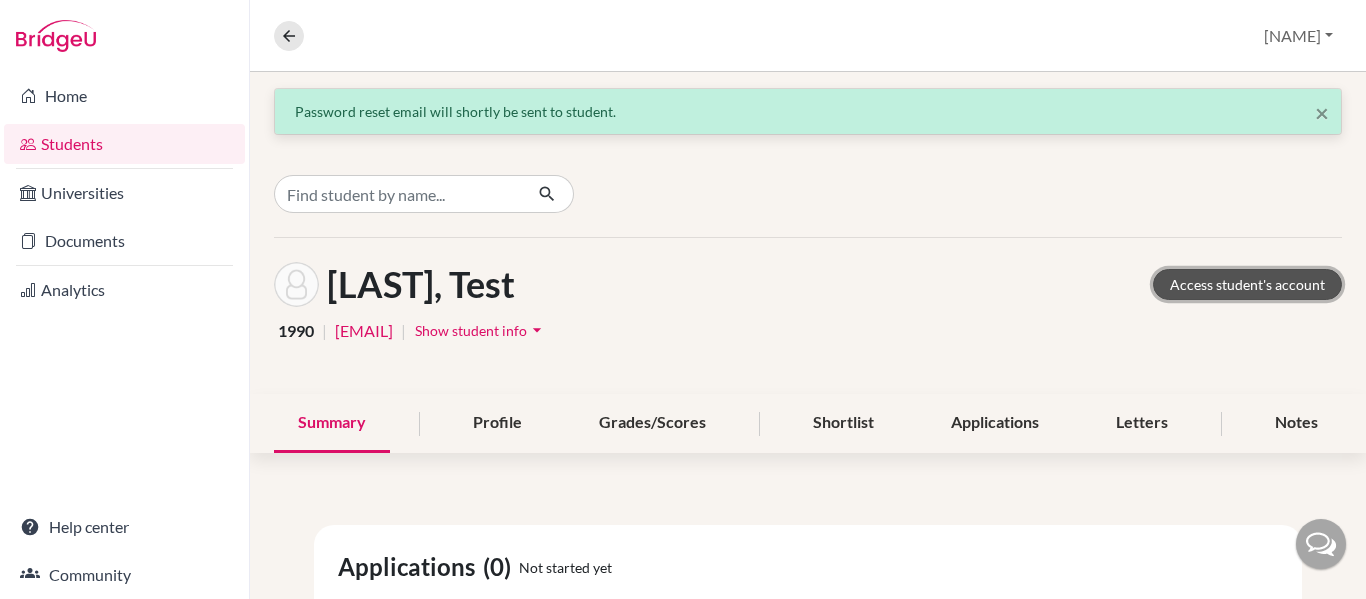 click on "Access student's account" at bounding box center (1247, 284) 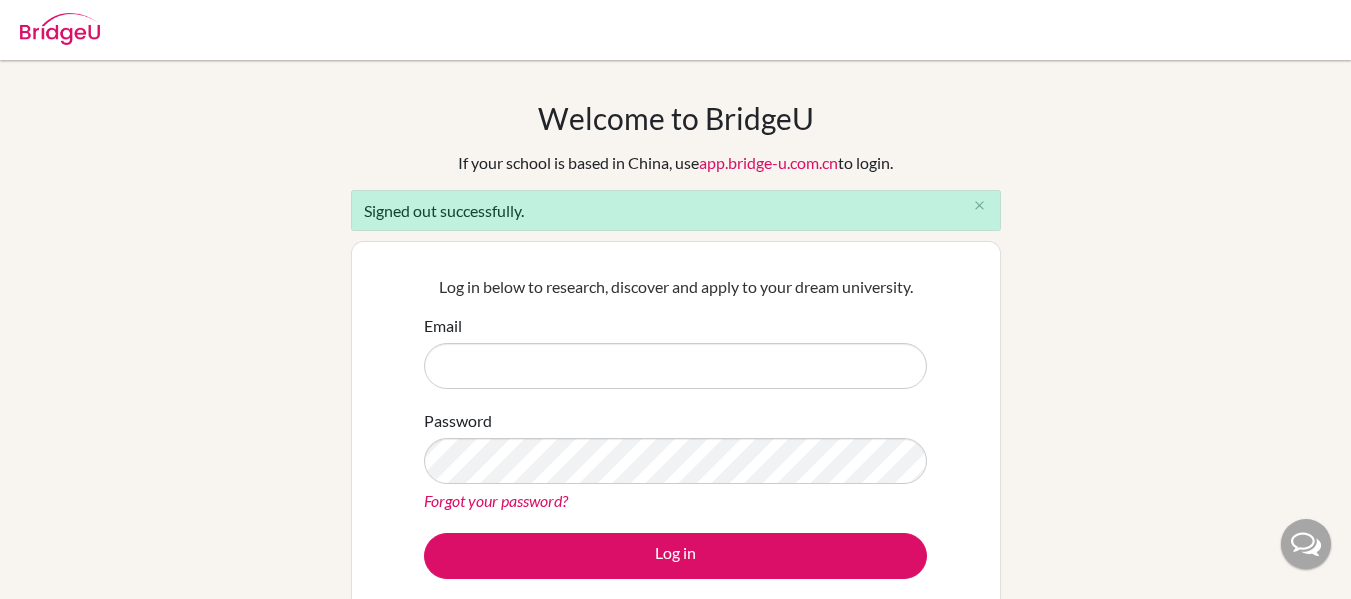 scroll, scrollTop: 0, scrollLeft: 0, axis: both 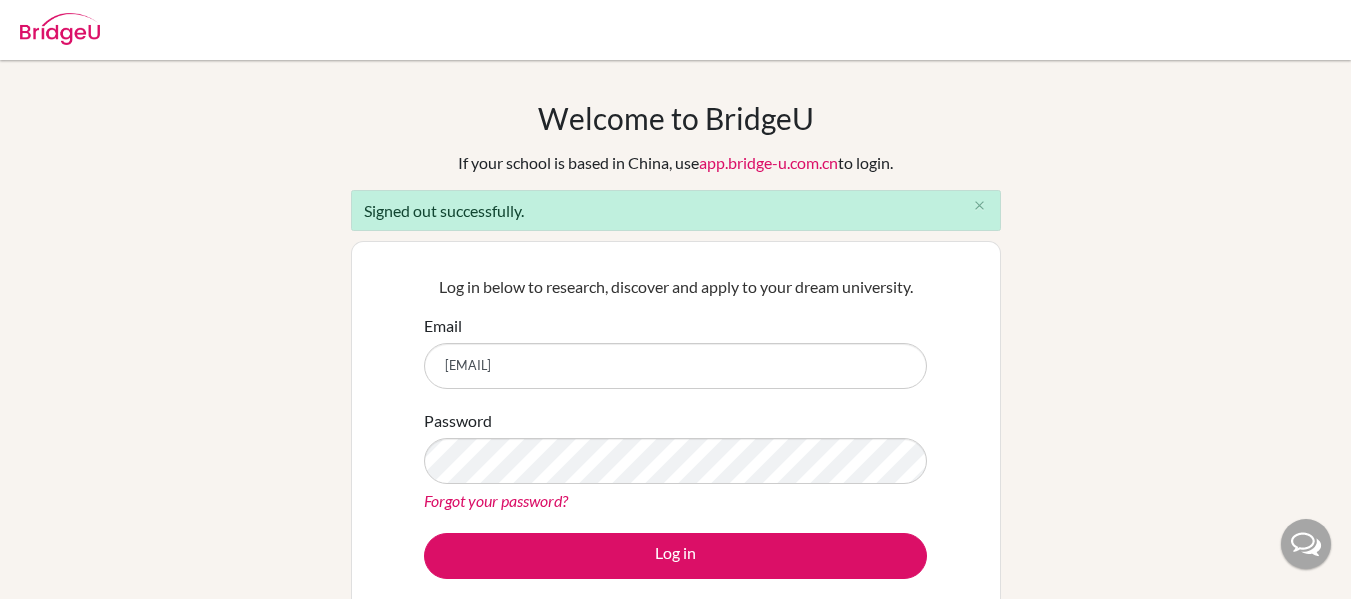 click on "[EMAIL]" at bounding box center (675, 366) 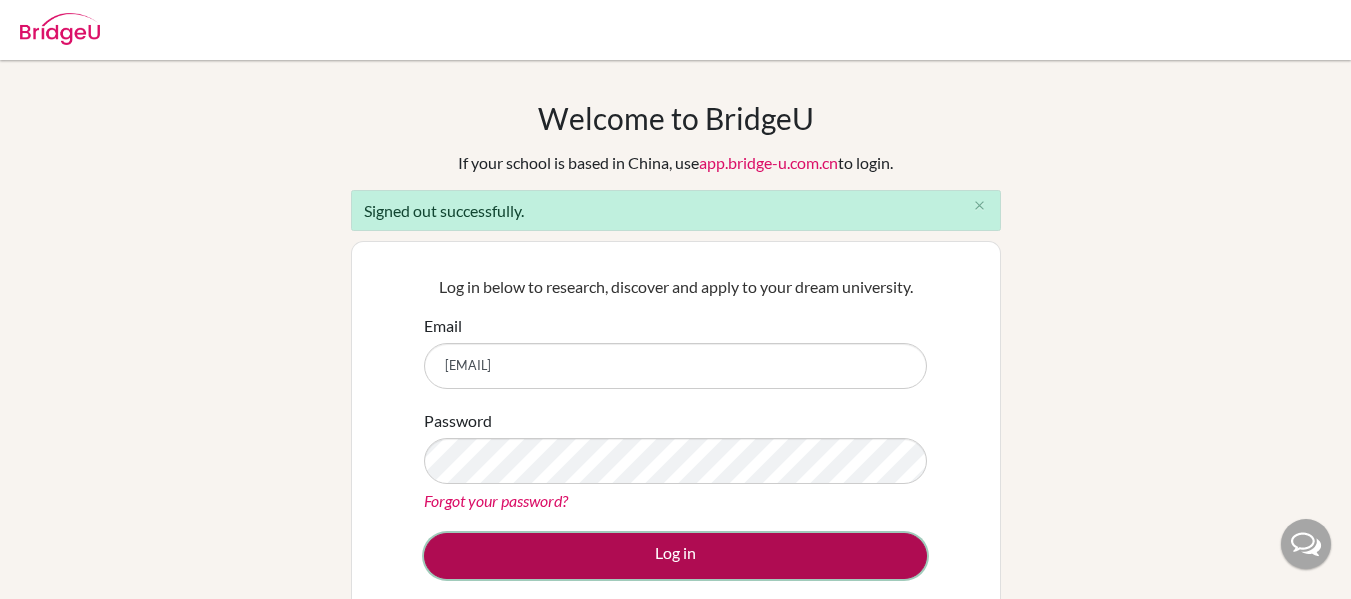 click on "Log in" at bounding box center (675, 556) 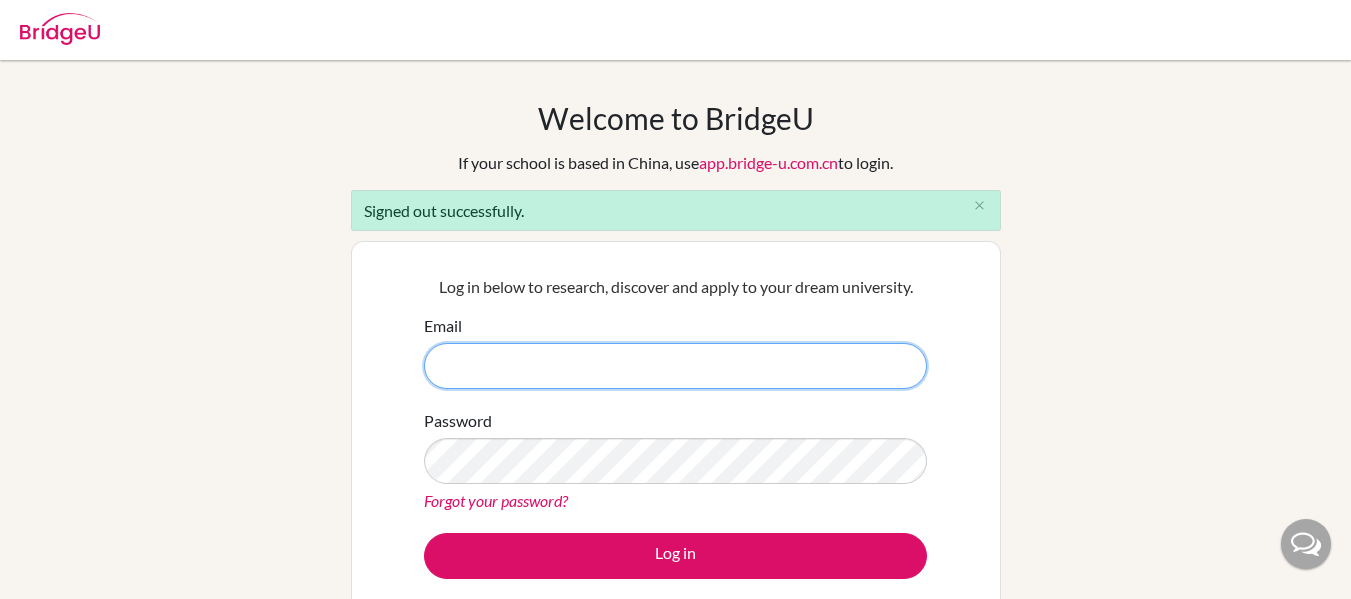 scroll, scrollTop: 0, scrollLeft: 0, axis: both 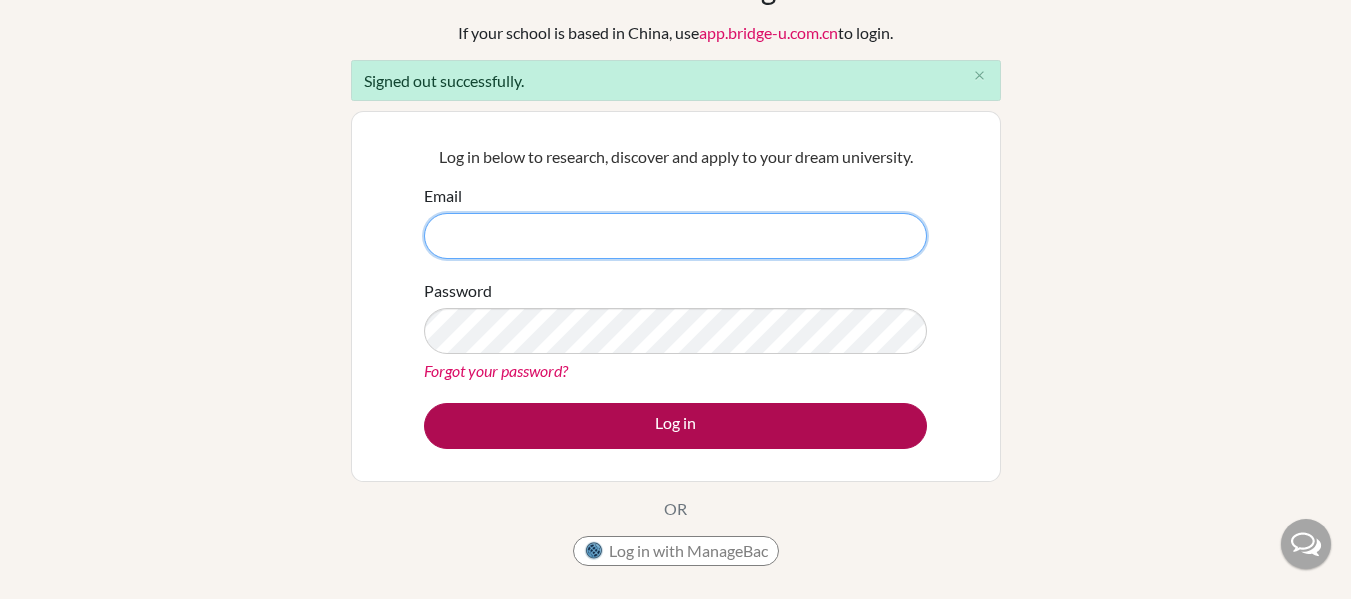 type on "[EMAIL]" 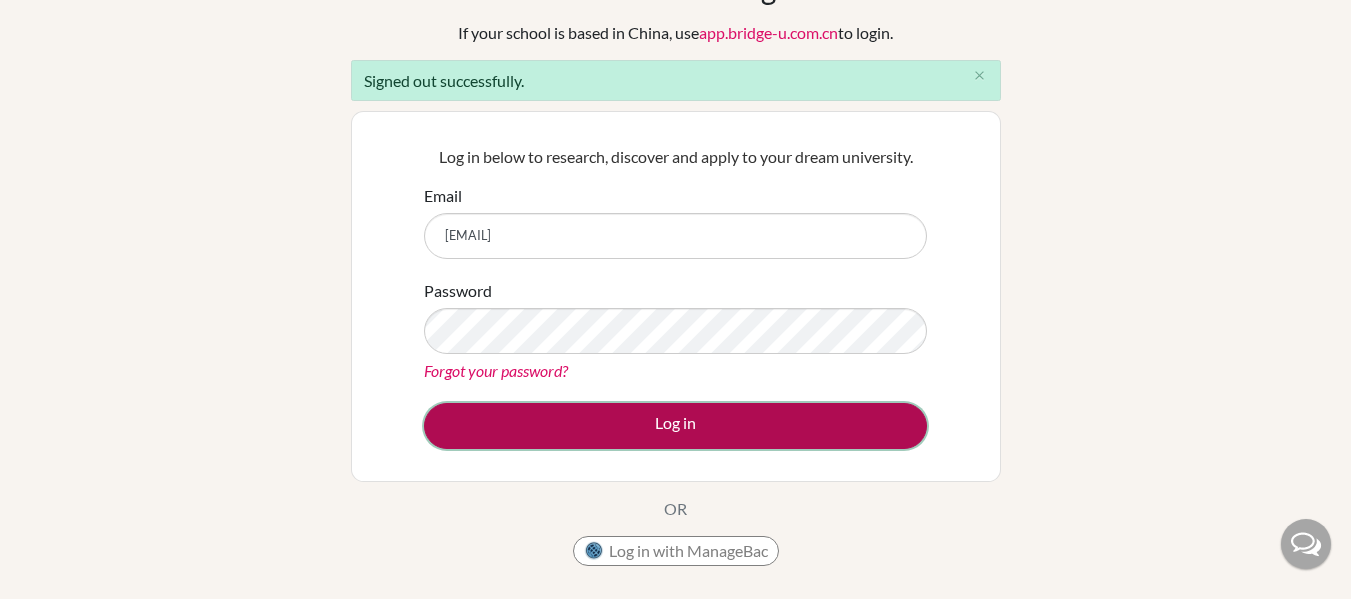 click on "Log in" at bounding box center (675, 426) 